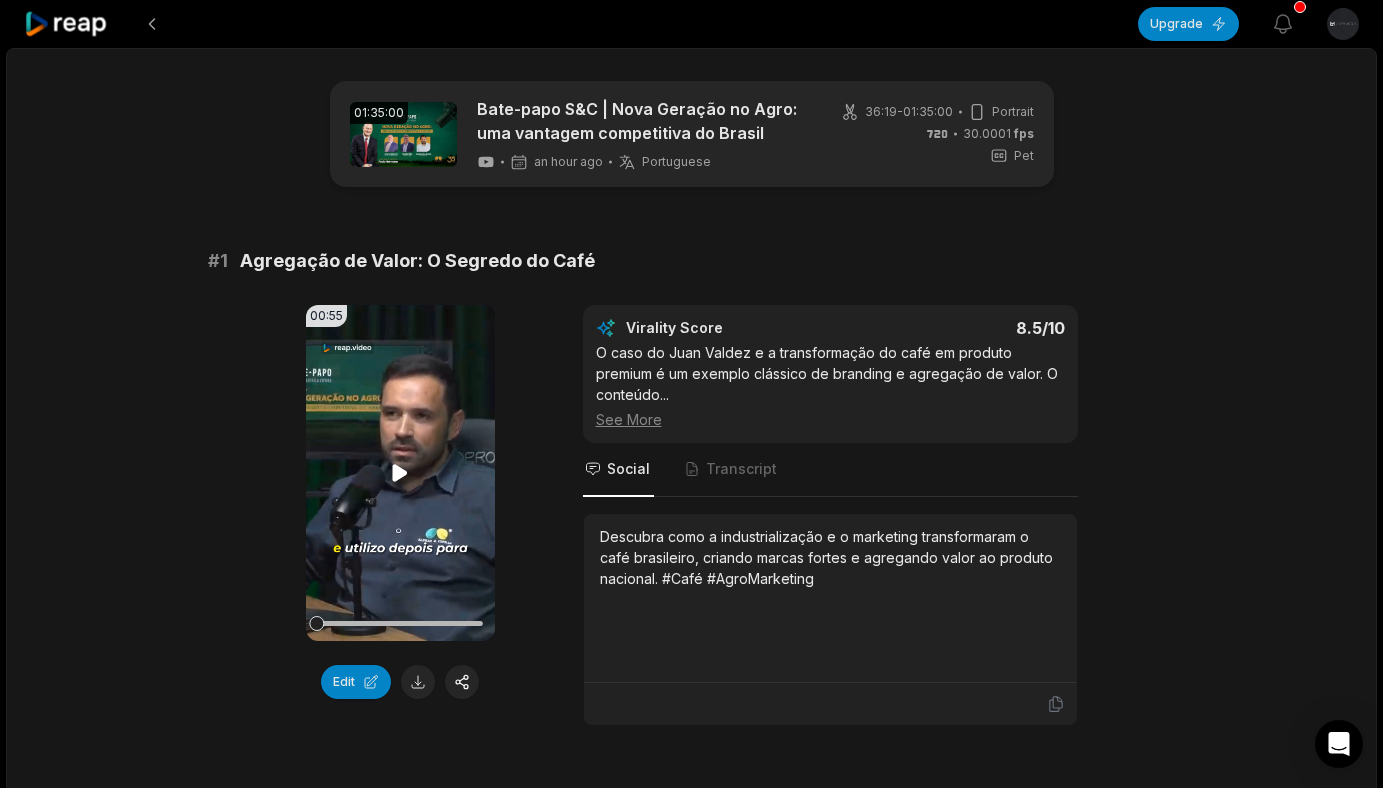 scroll, scrollTop: 0, scrollLeft: 0, axis: both 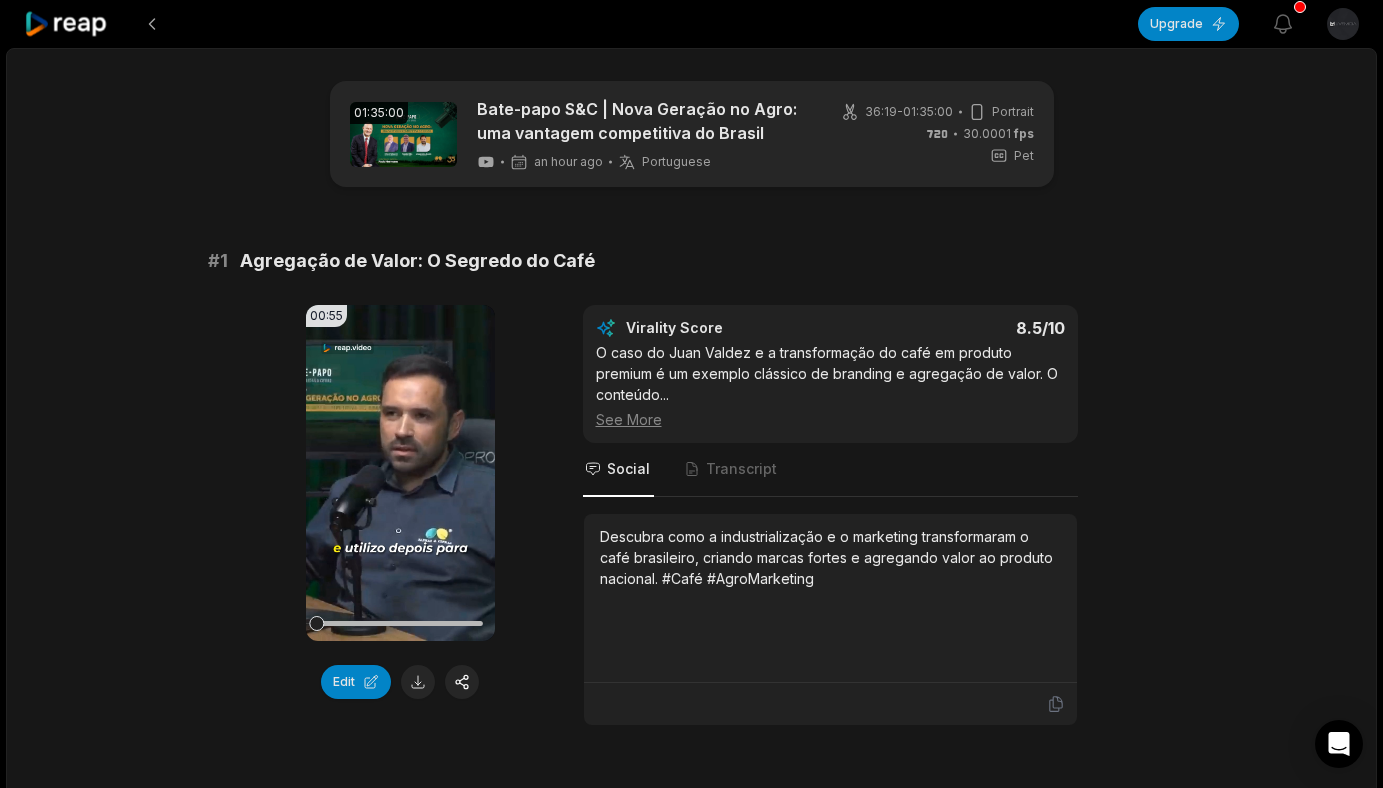 click on "O caso do Juan Valdez e a transformação do café em produto premium é um exemplo clássico de branding e agregação de valor. O conteúdo ...   See More" at bounding box center [830, 386] 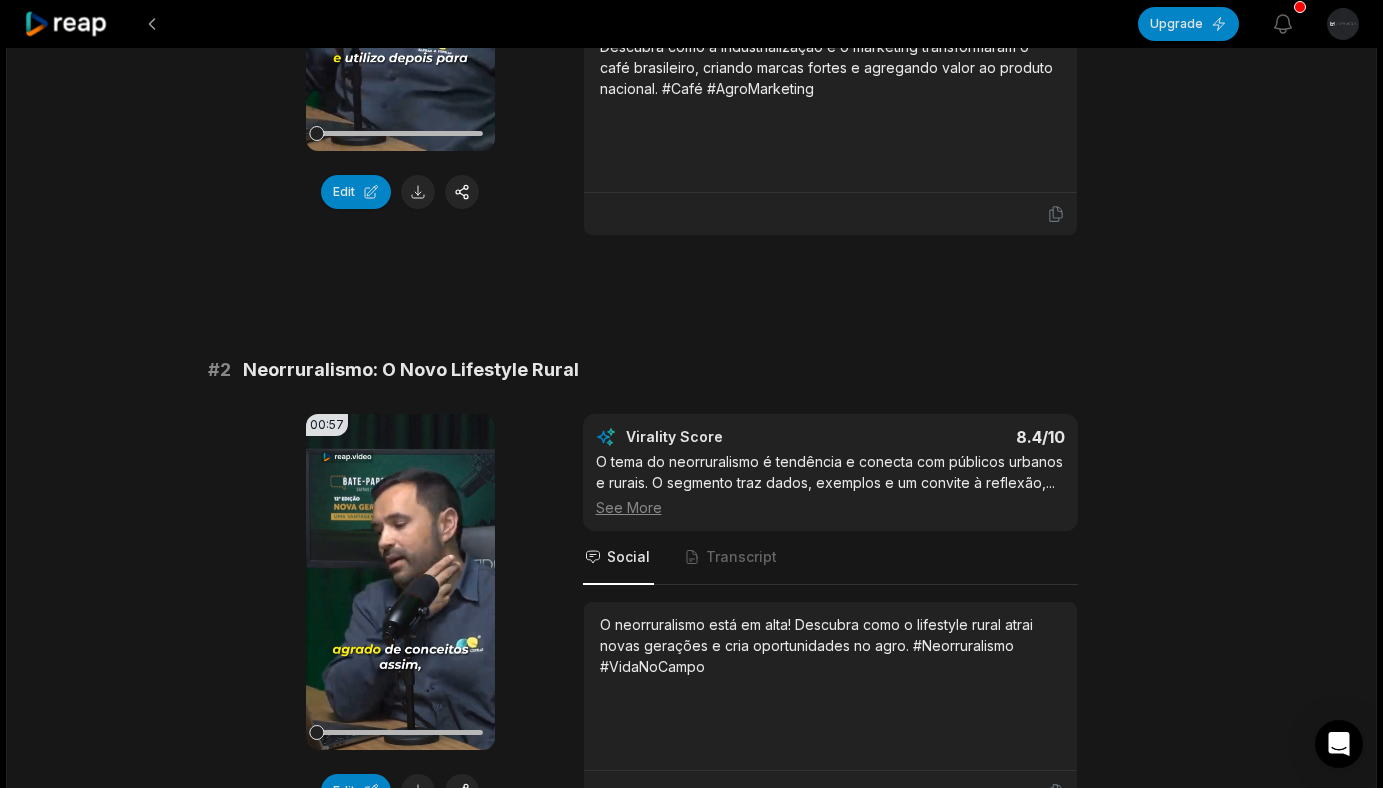 scroll, scrollTop: 603, scrollLeft: 0, axis: vertical 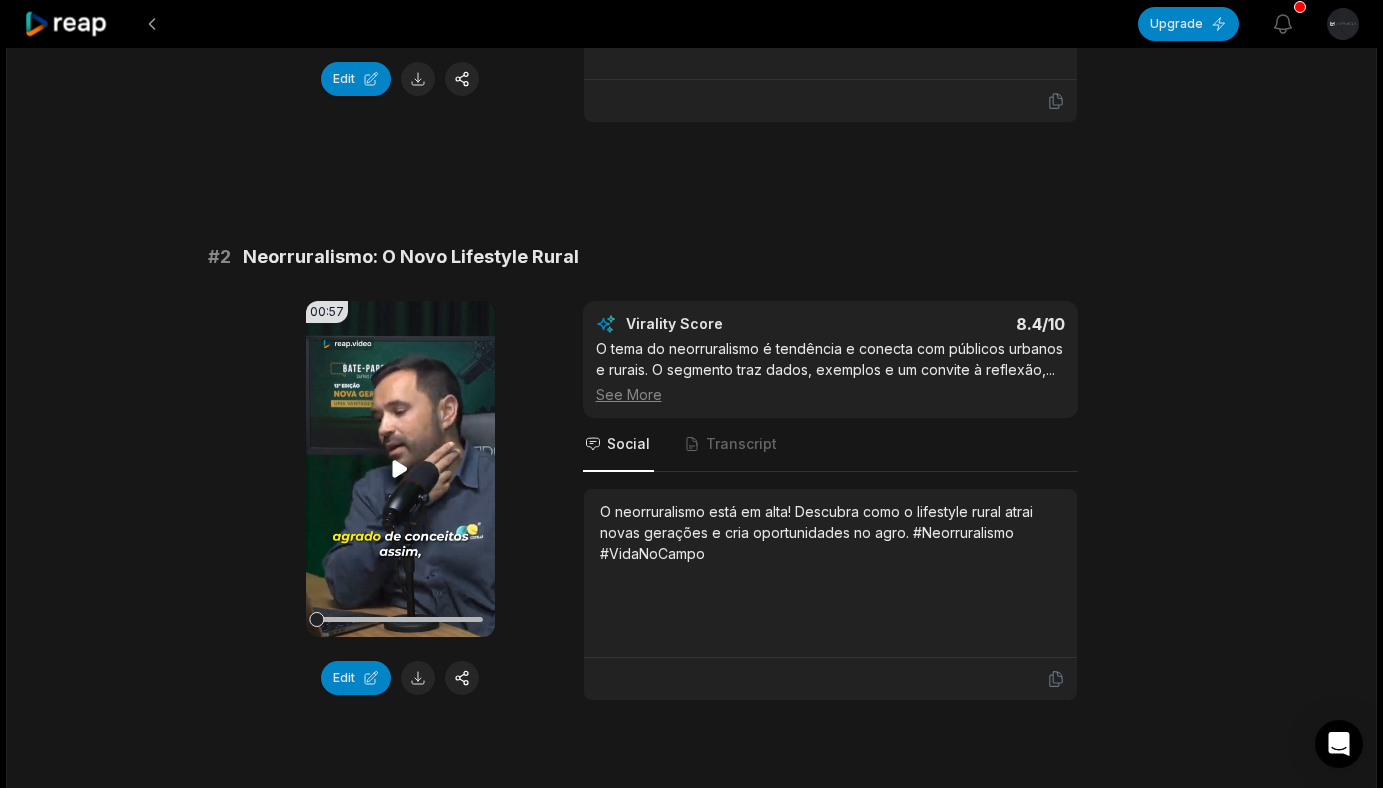 click 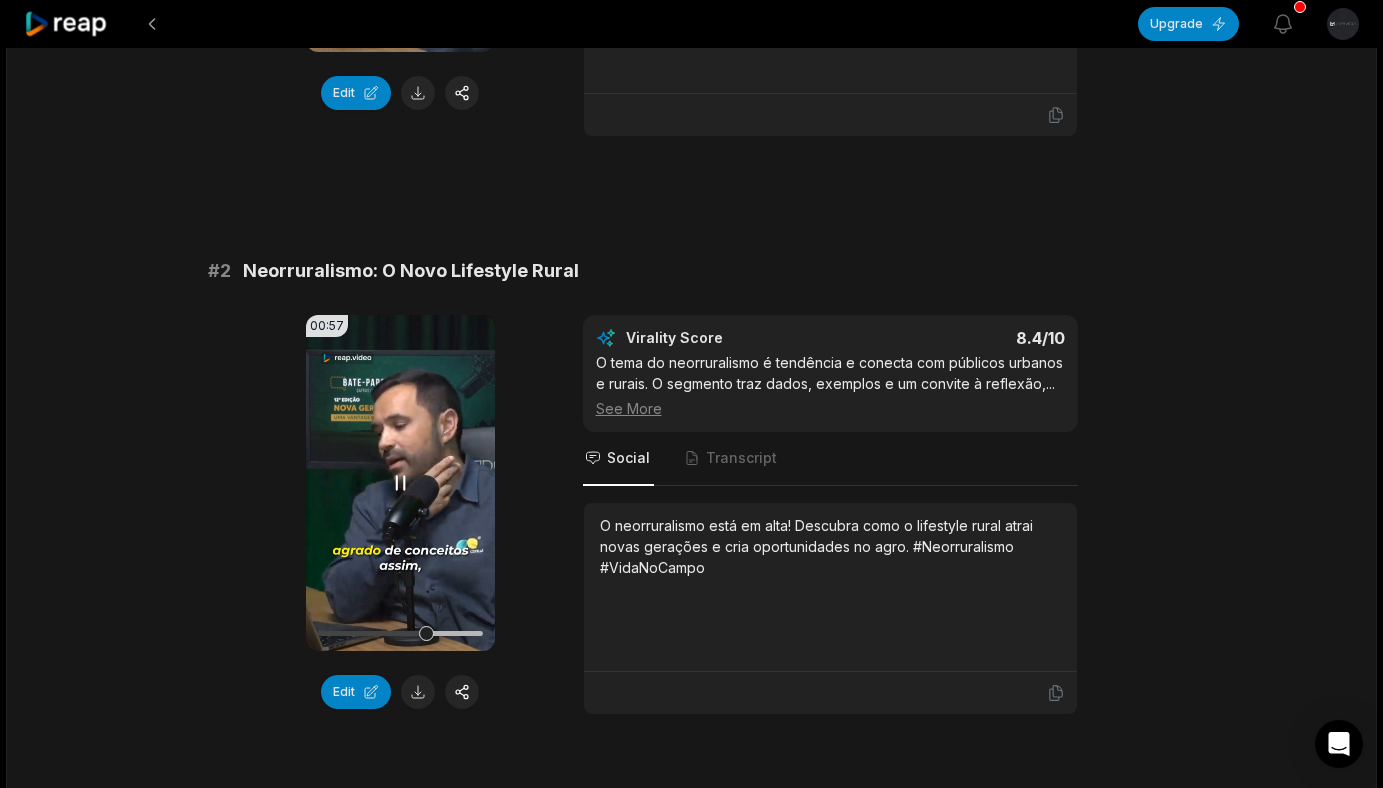 scroll, scrollTop: 594, scrollLeft: 0, axis: vertical 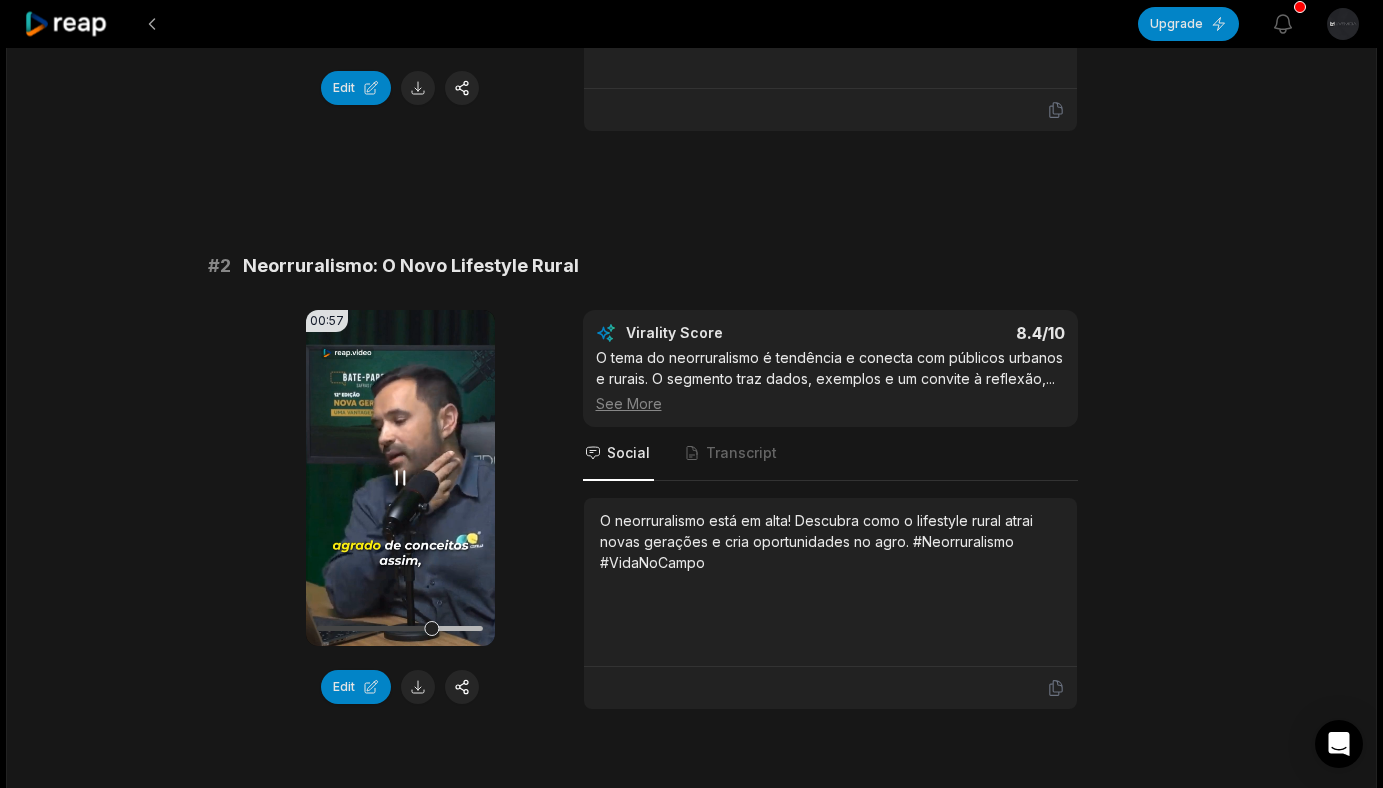 click 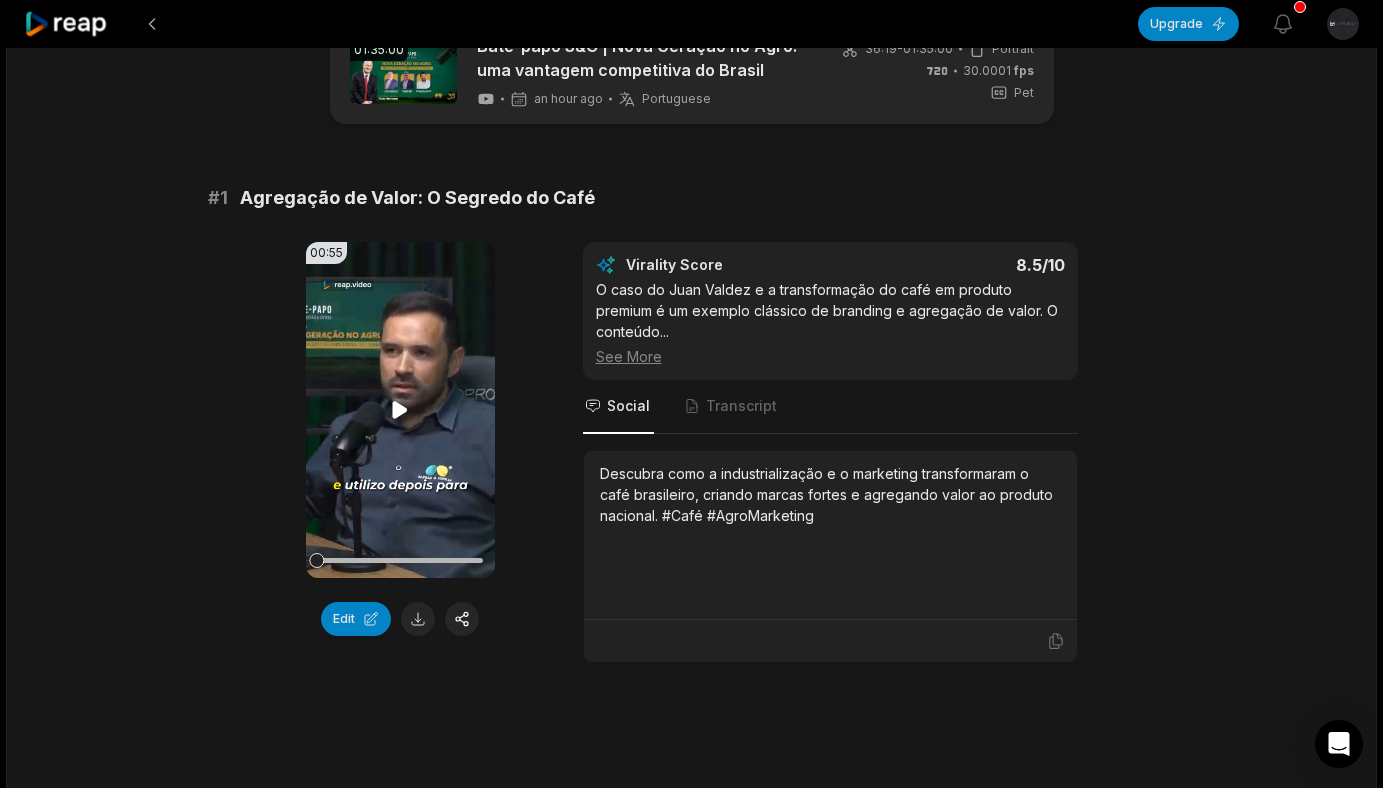 scroll, scrollTop: 56, scrollLeft: 0, axis: vertical 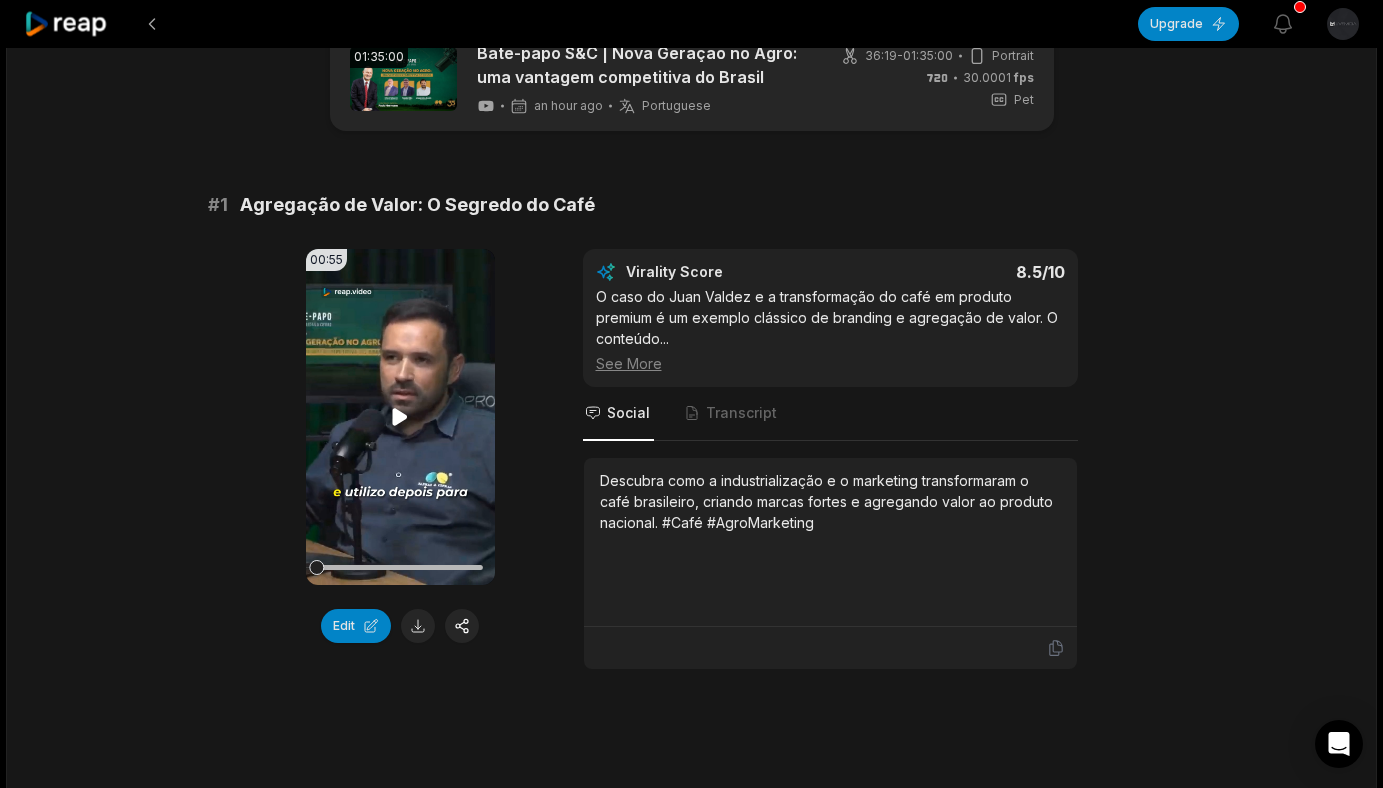 click 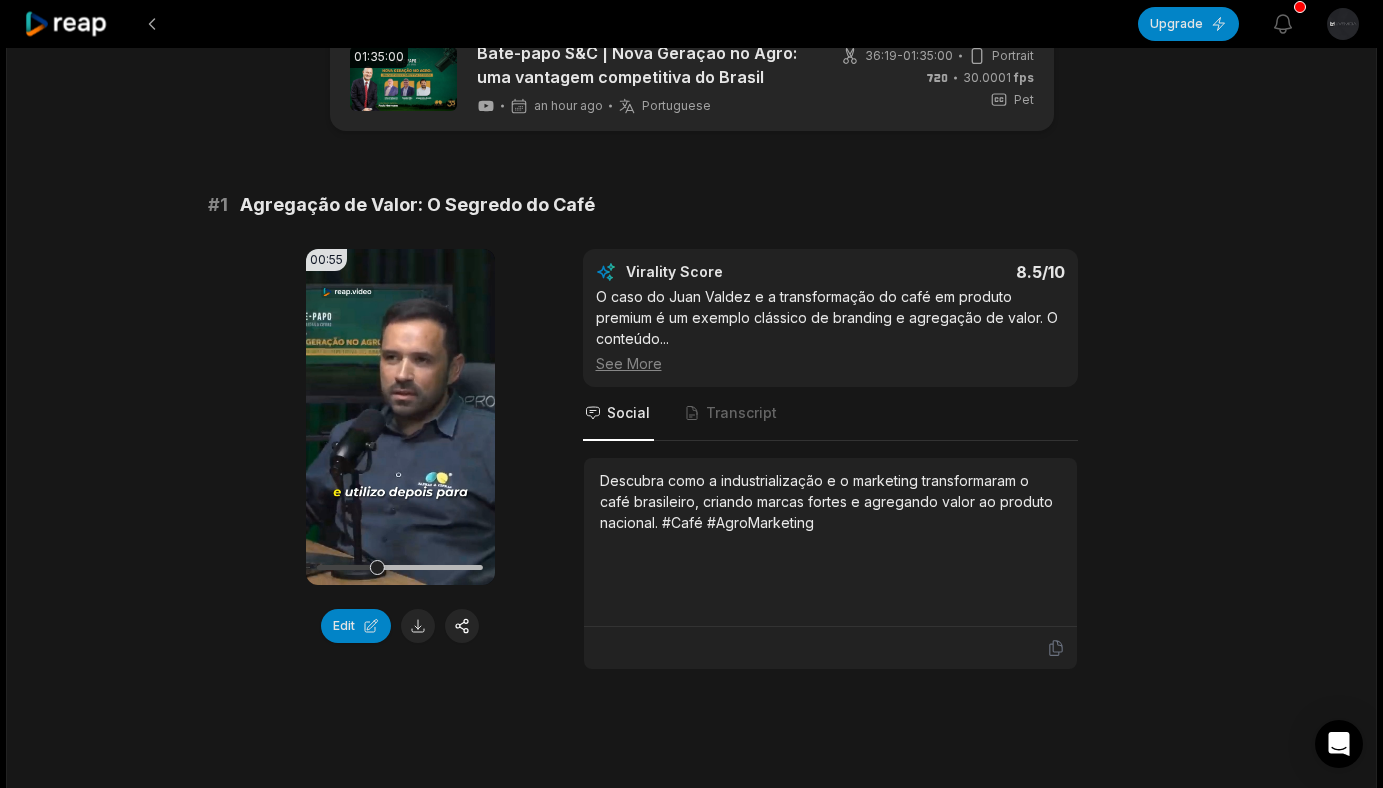 click on "See More" at bounding box center (830, 363) 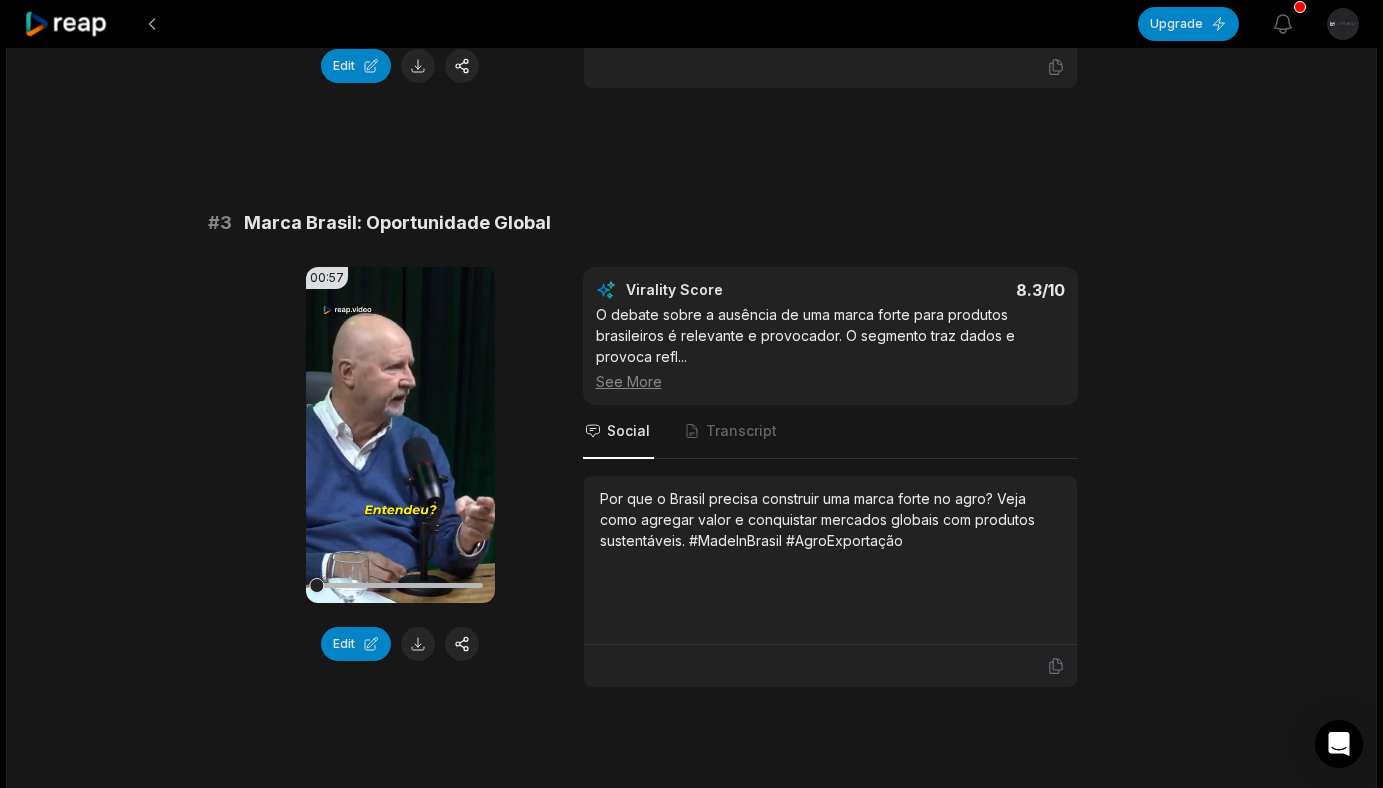 scroll, scrollTop: 1246, scrollLeft: 0, axis: vertical 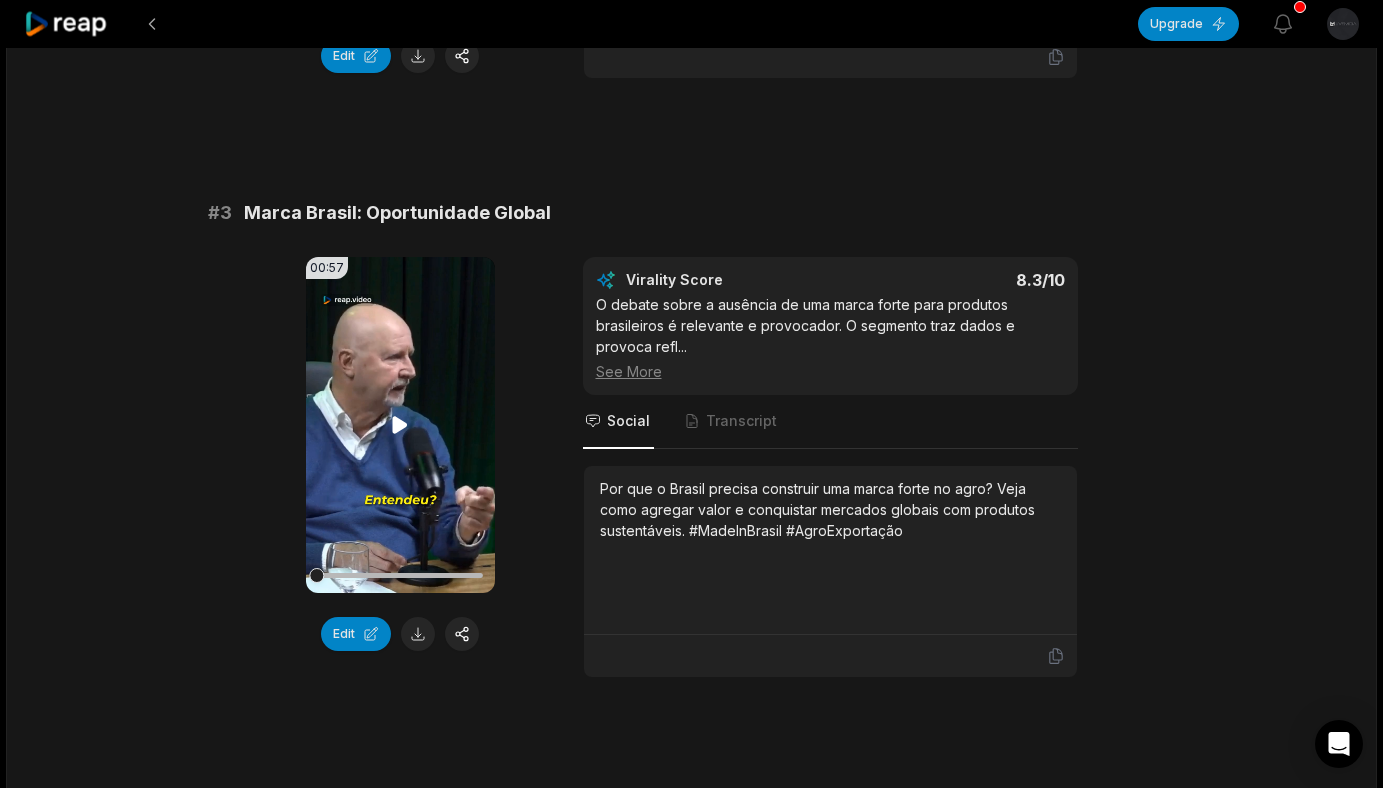 click 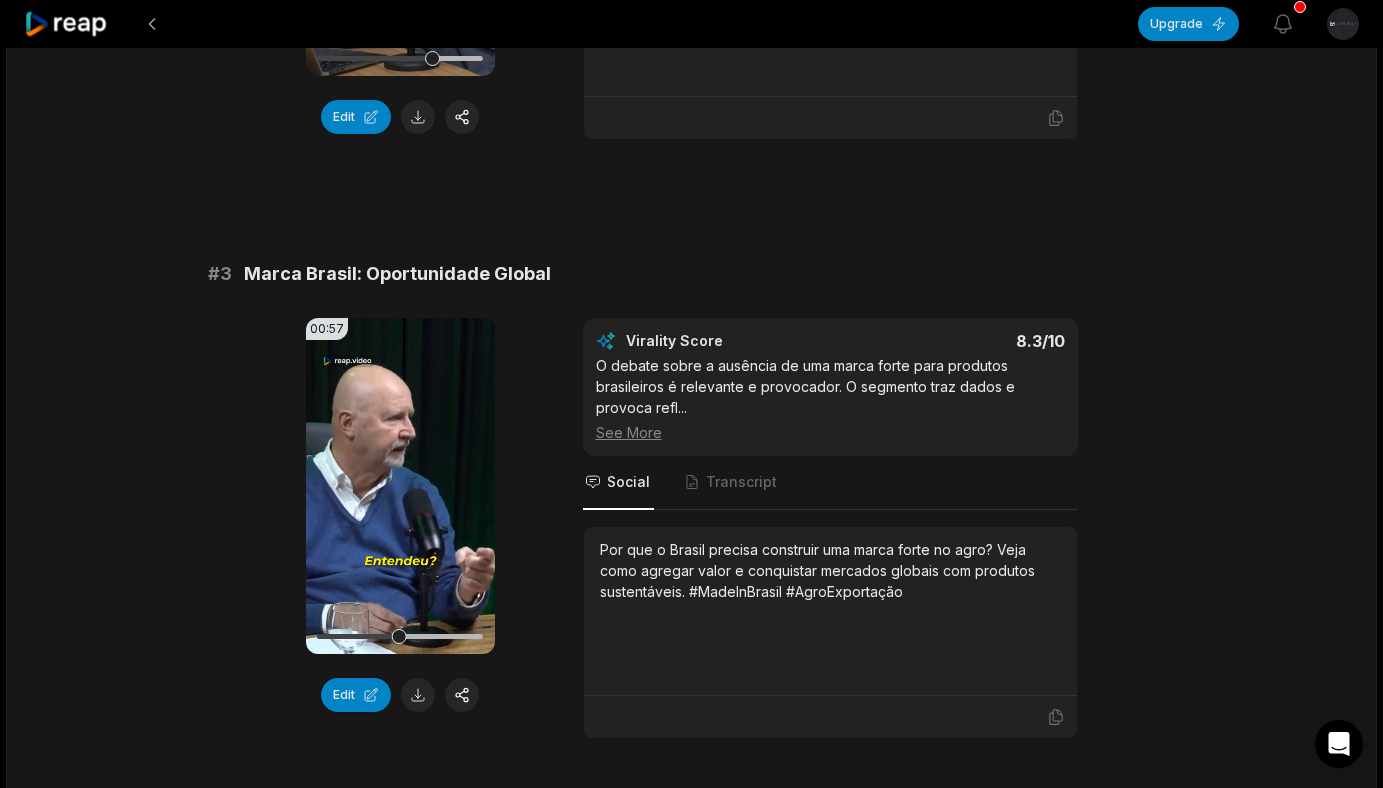 scroll, scrollTop: 1187, scrollLeft: 0, axis: vertical 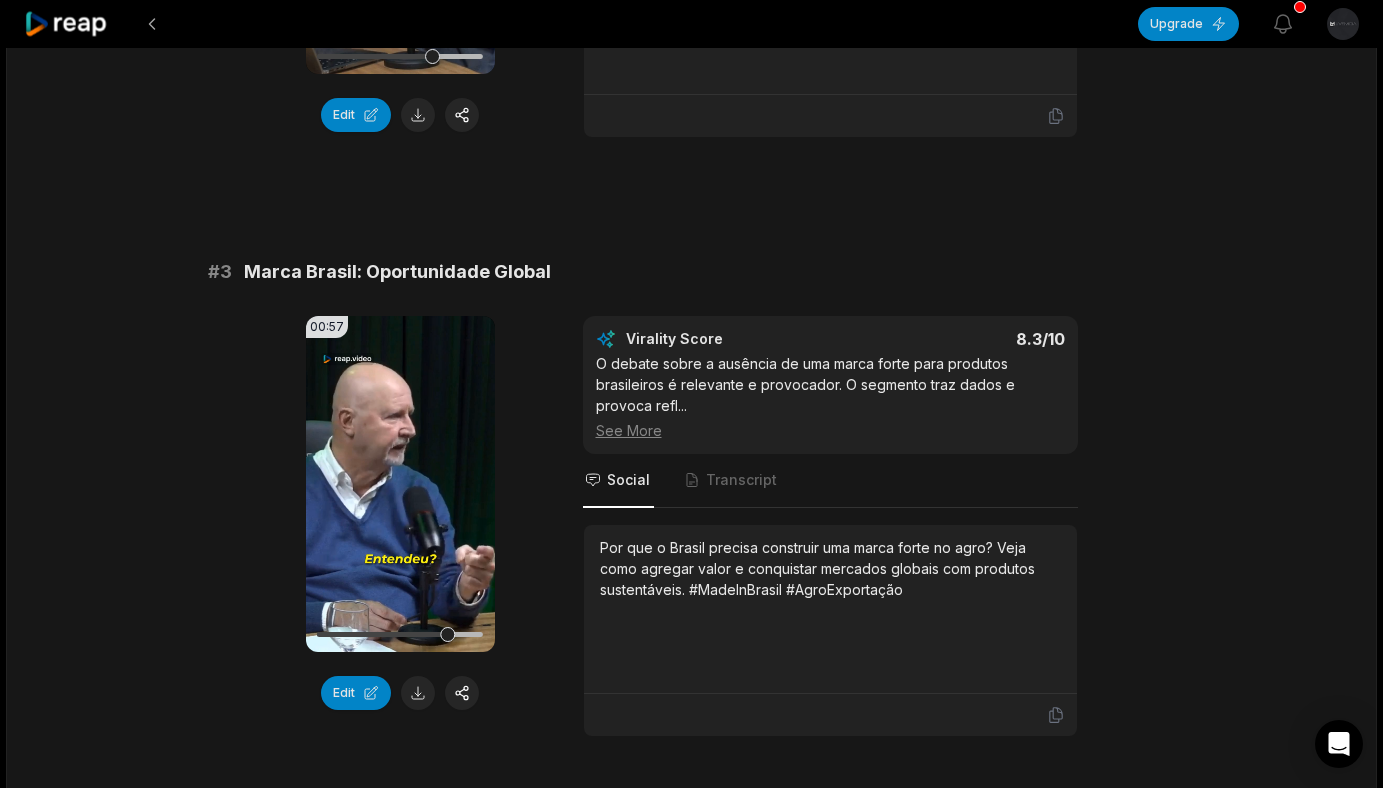 click on "See More" at bounding box center [830, 430] 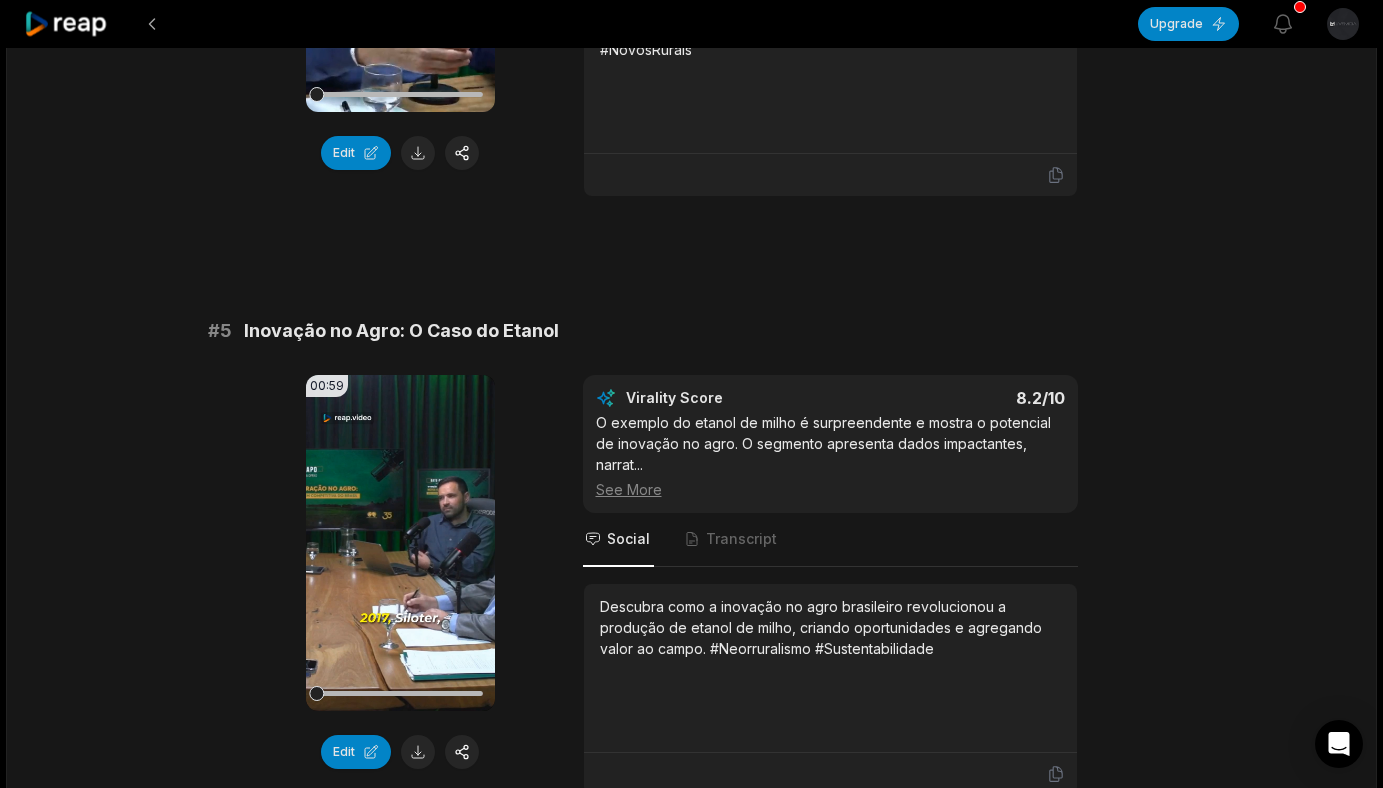 scroll, scrollTop: 2348, scrollLeft: 0, axis: vertical 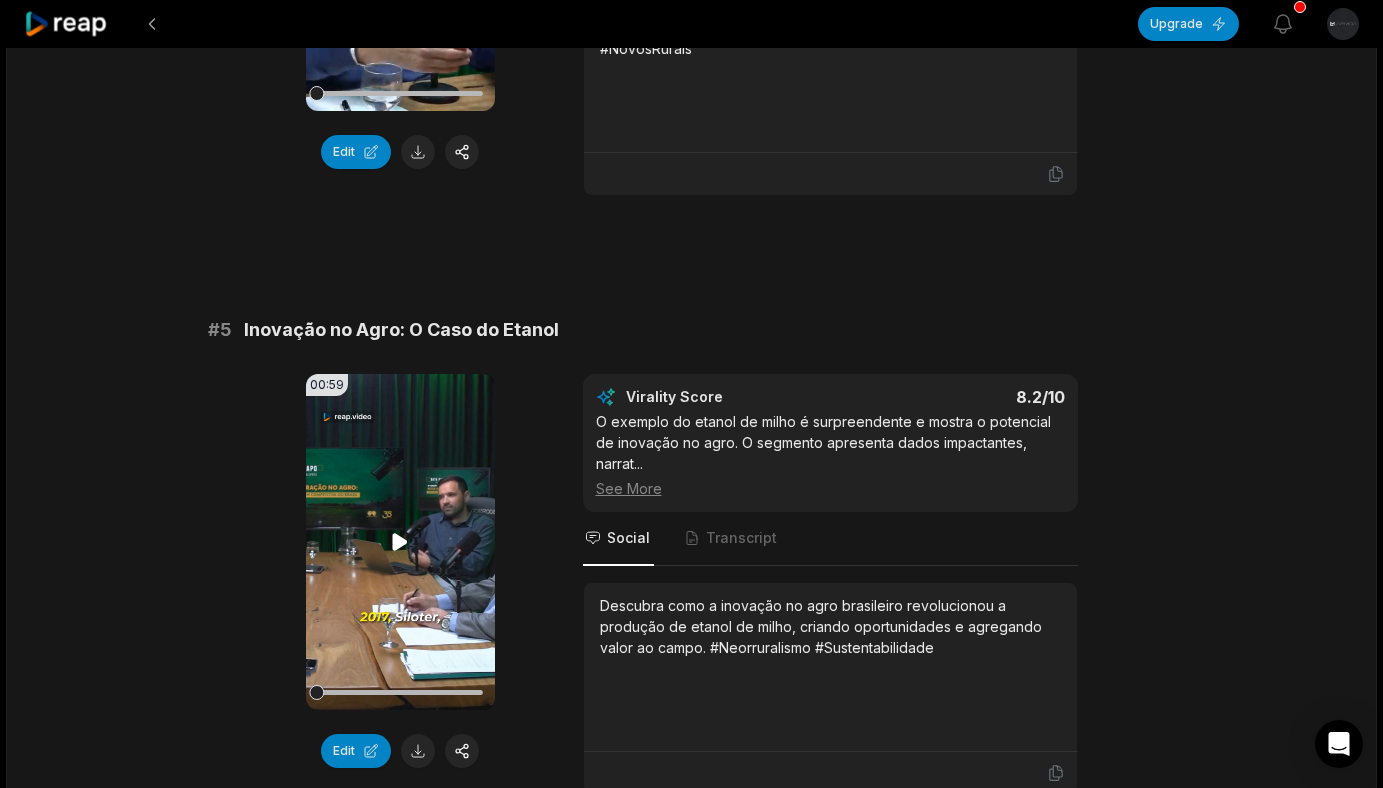click 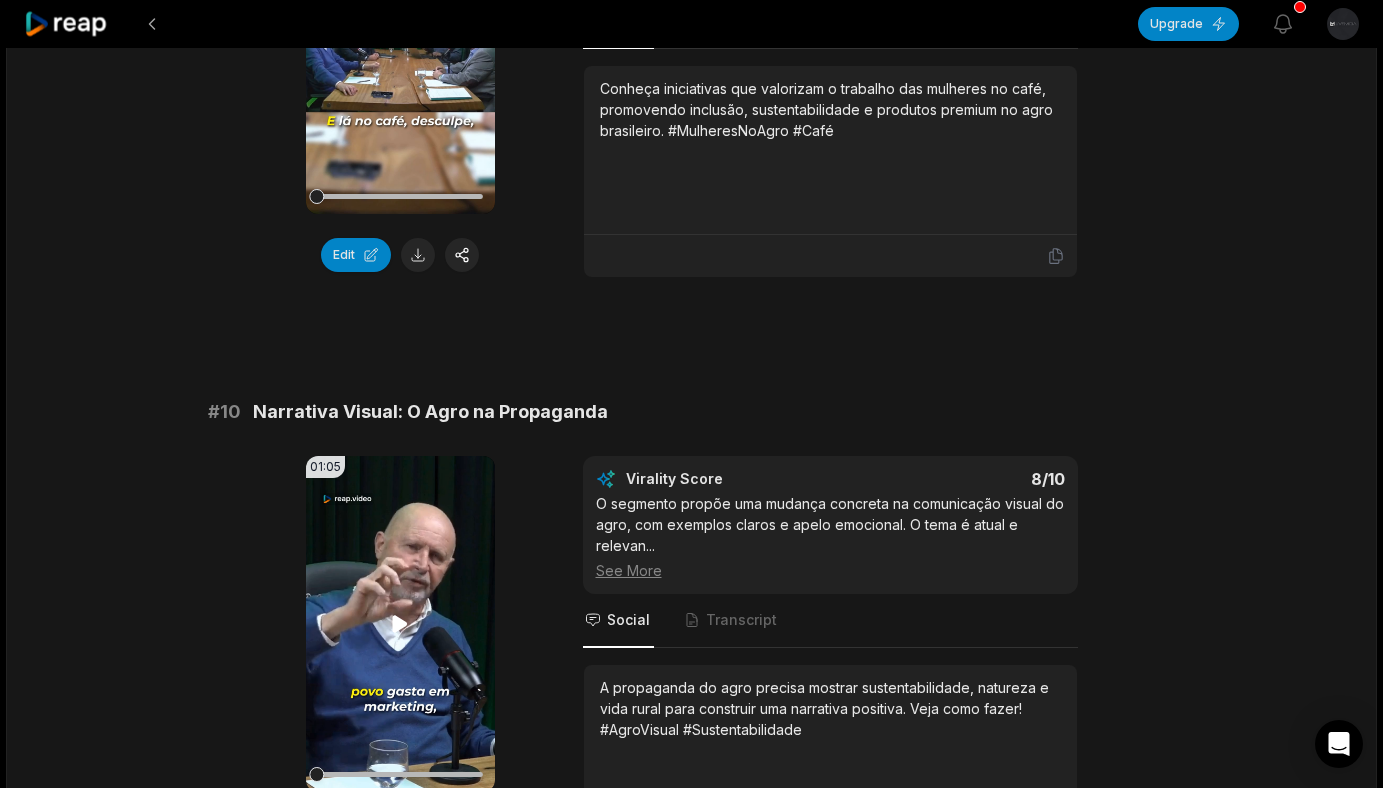 scroll, scrollTop: 5243, scrollLeft: 0, axis: vertical 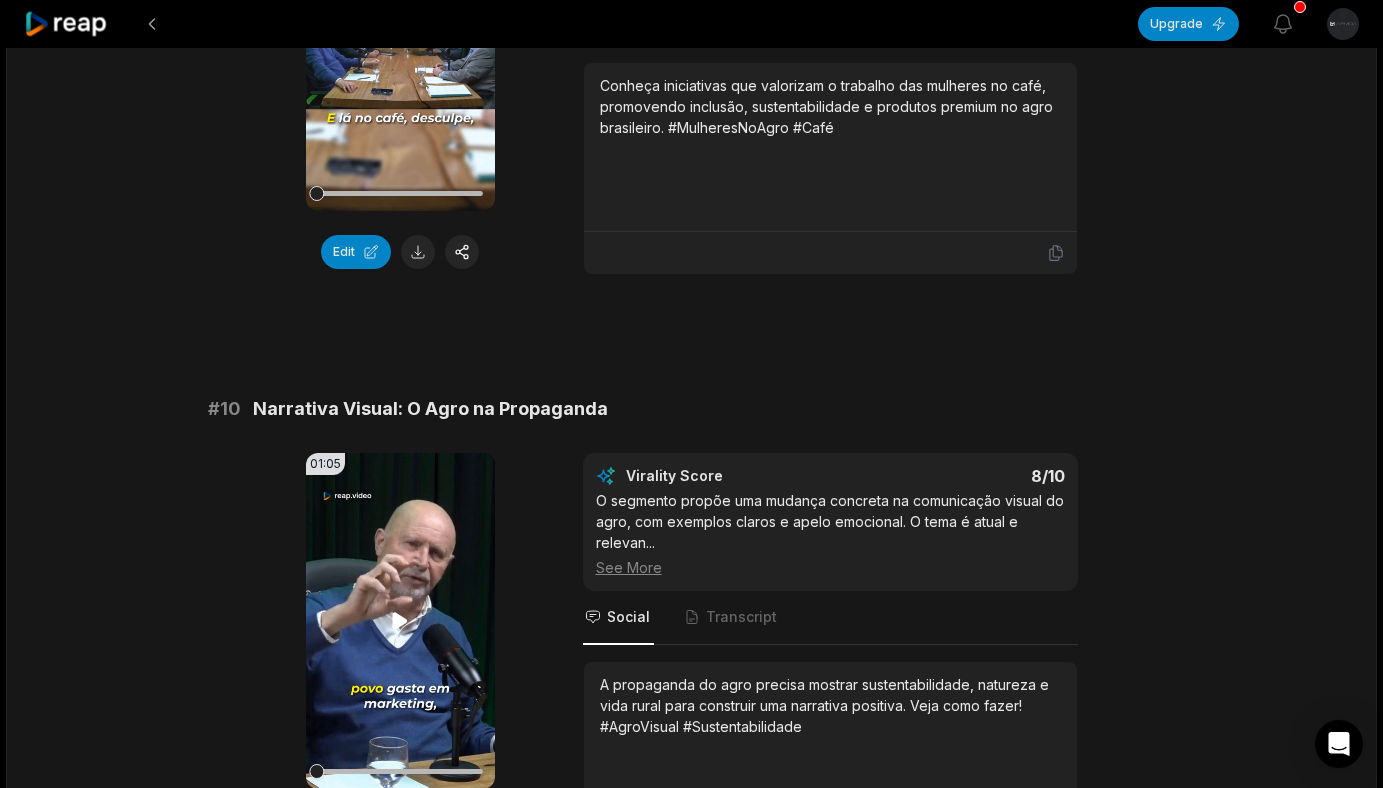 click 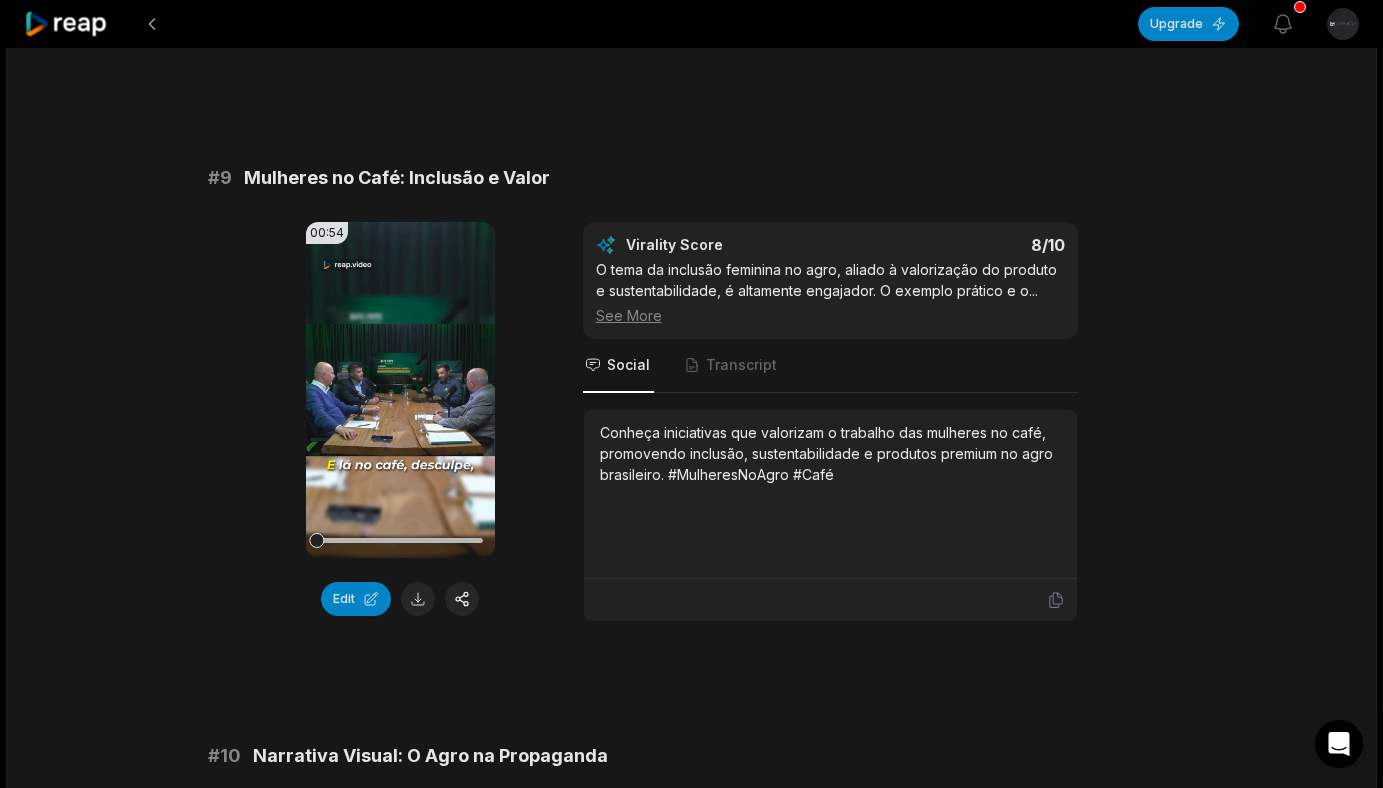 scroll, scrollTop: 4893, scrollLeft: 0, axis: vertical 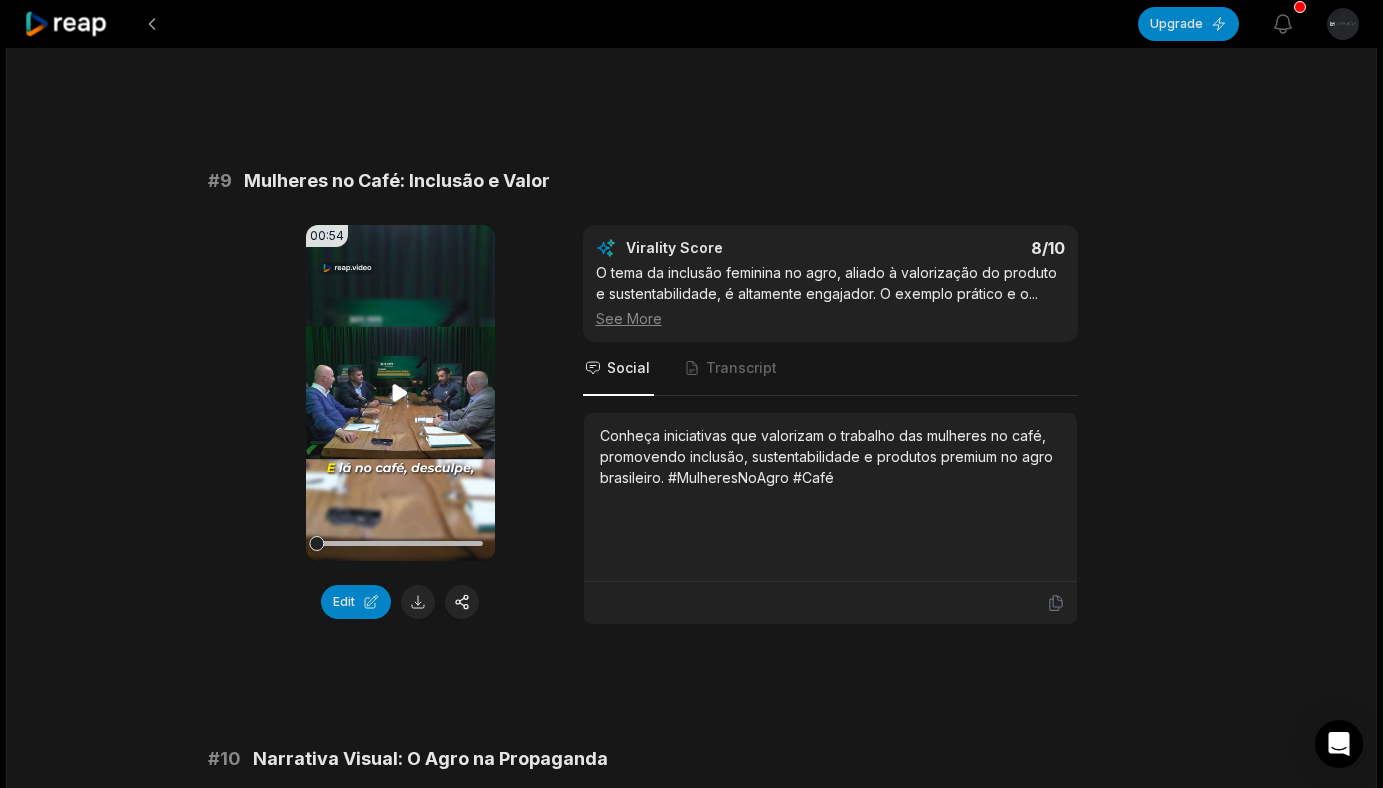 click on "Your browser does not support mp4 format." at bounding box center (400, 393) 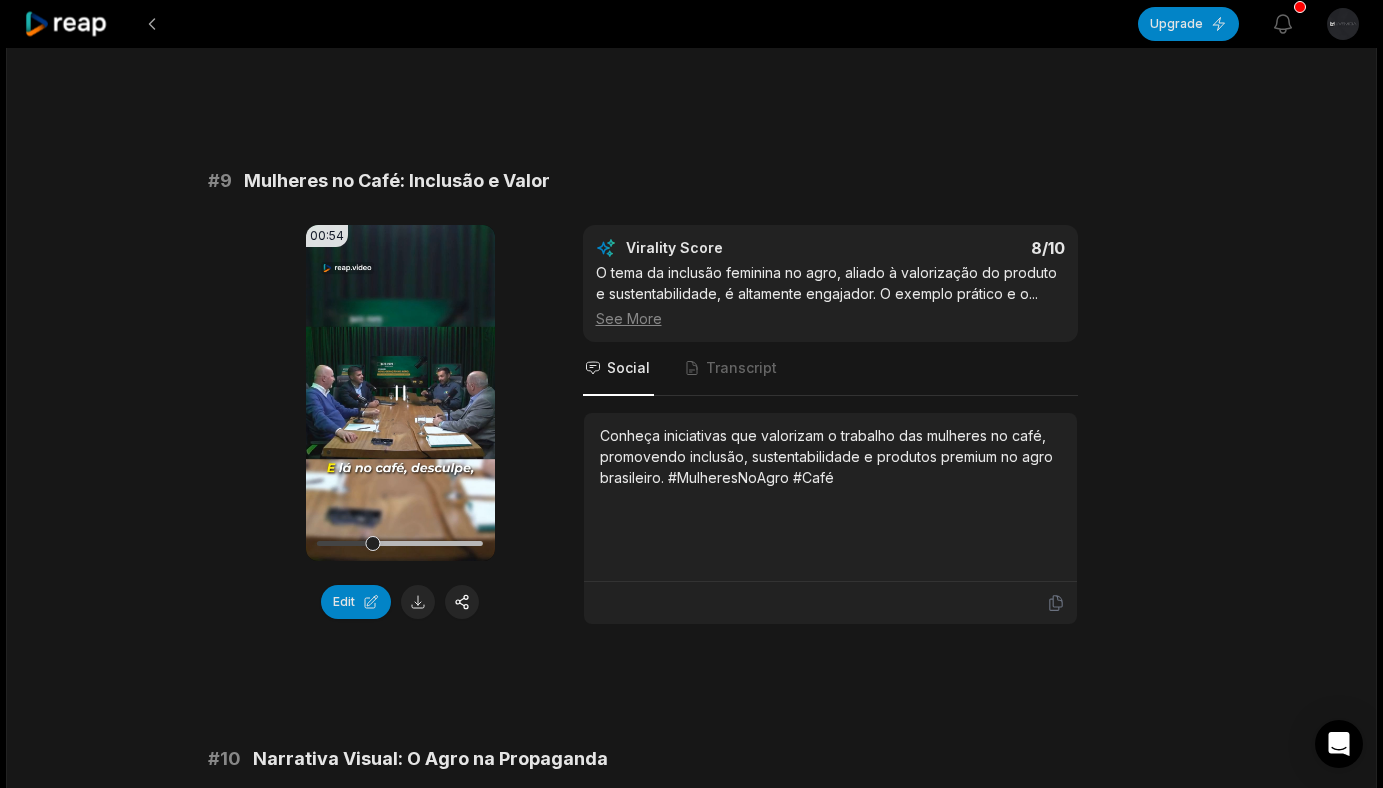 click 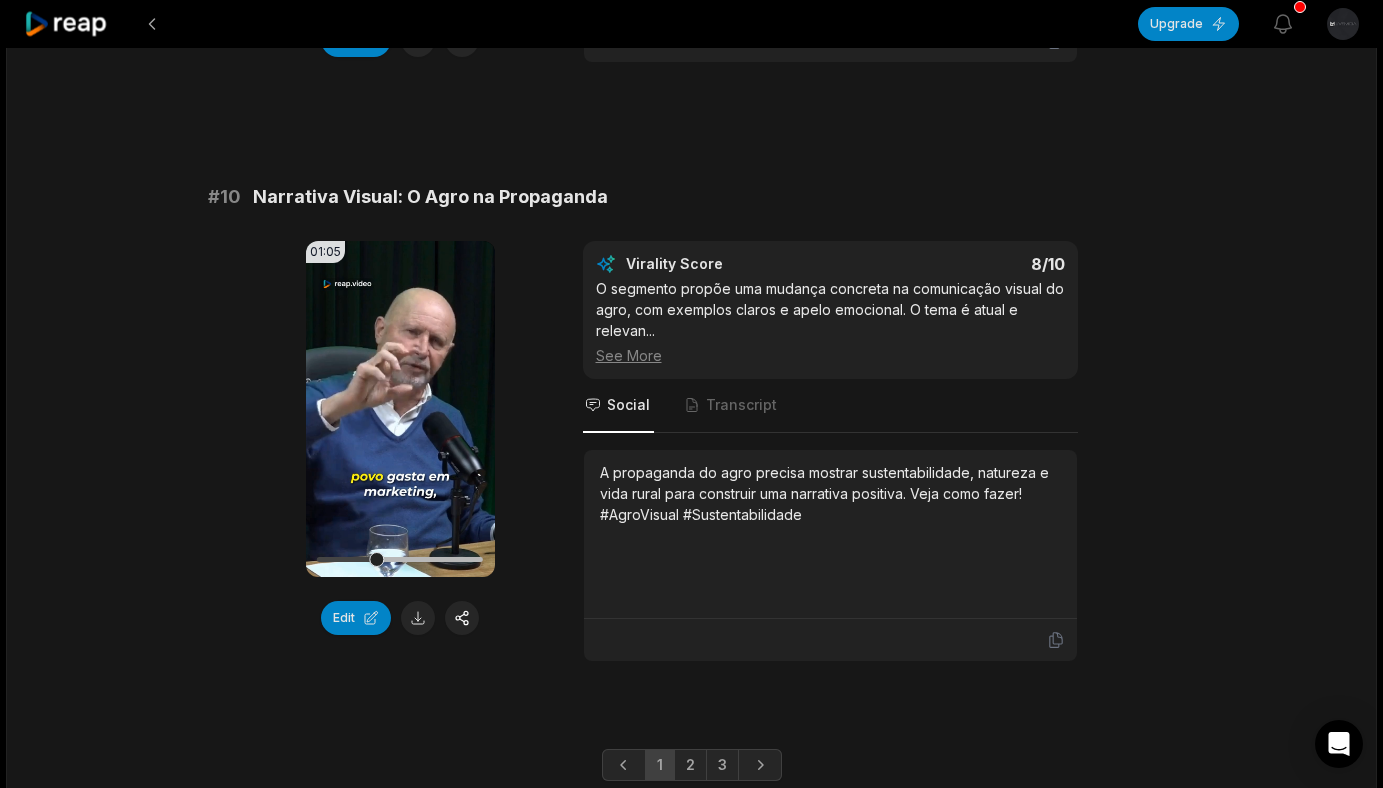 scroll, scrollTop: 5486, scrollLeft: 0, axis: vertical 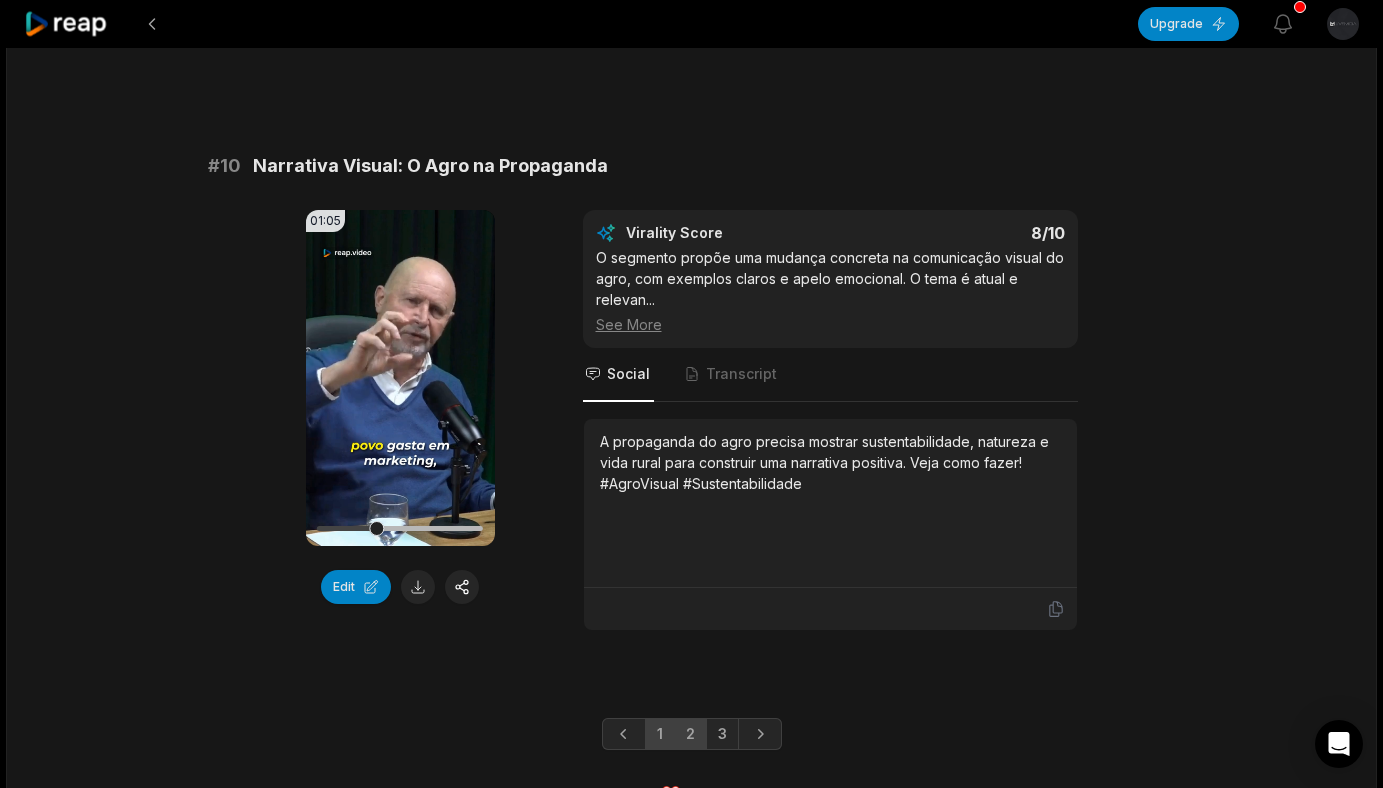 click on "2" at bounding box center [690, 734] 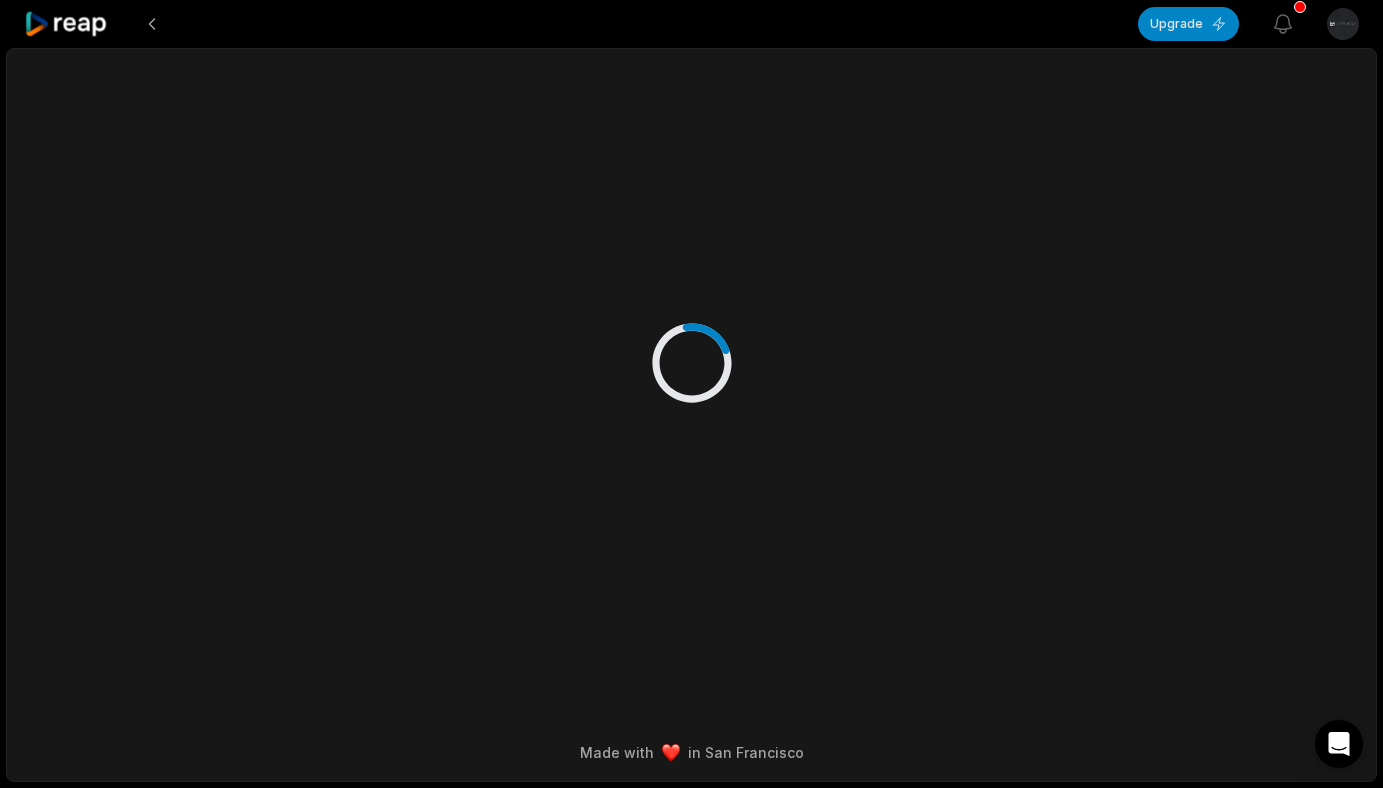 scroll, scrollTop: 0, scrollLeft: 0, axis: both 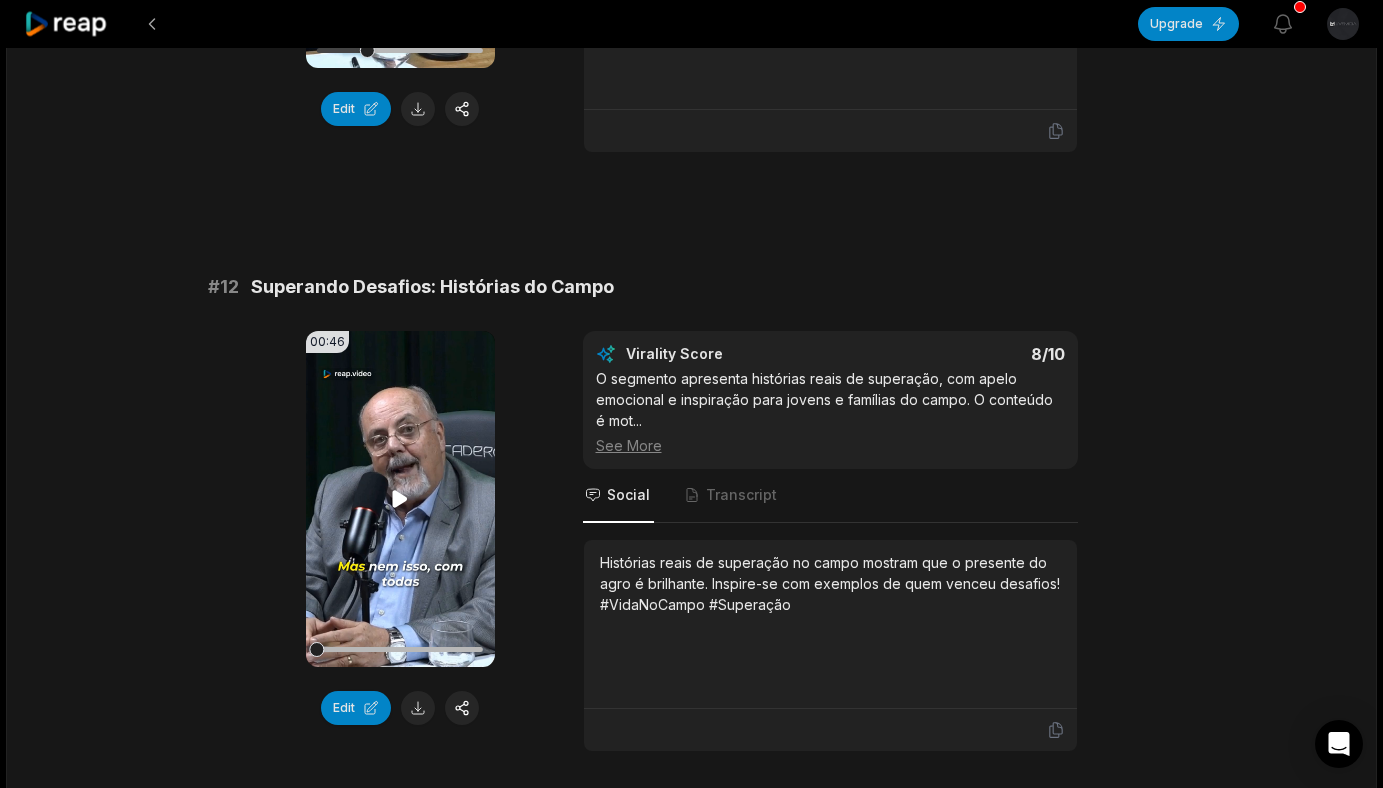 click 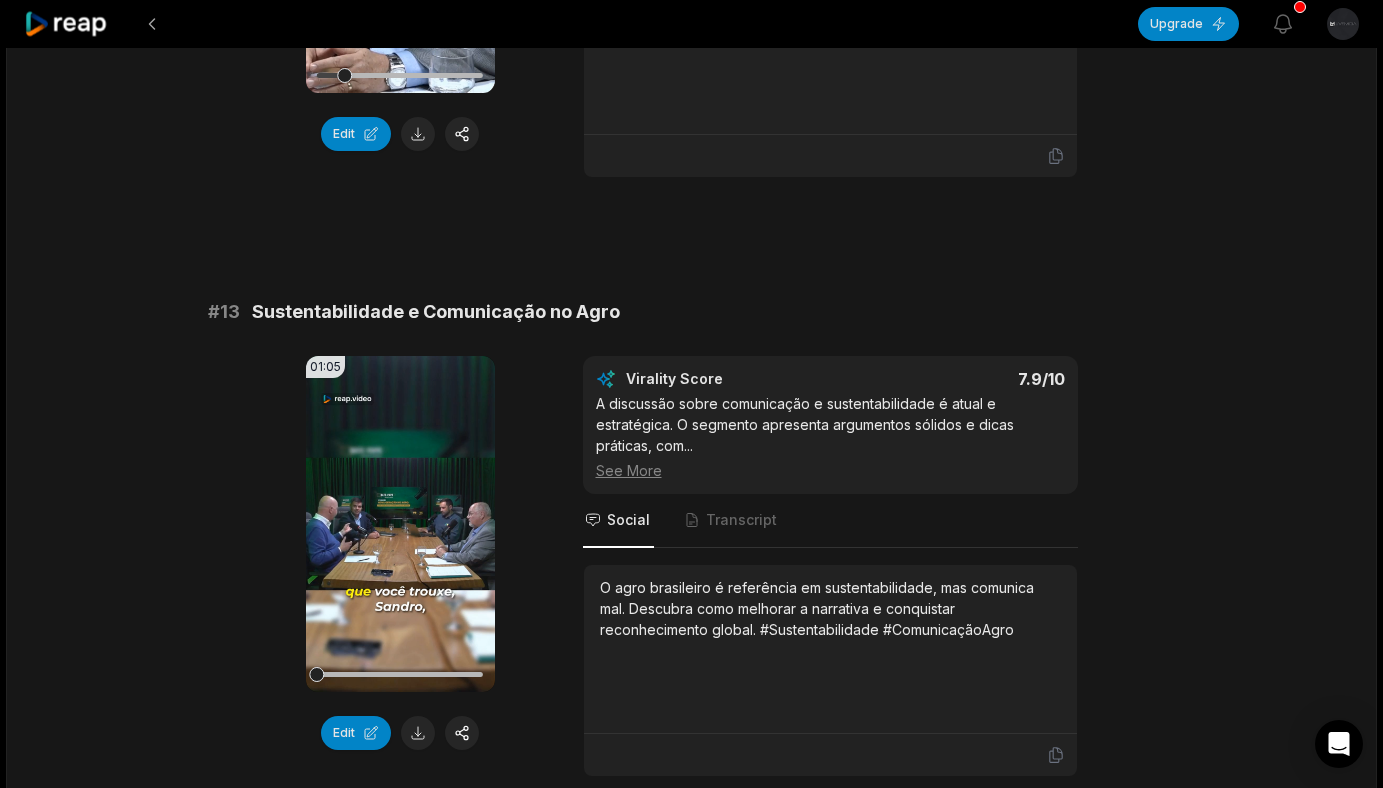 scroll, scrollTop: 1149, scrollLeft: 0, axis: vertical 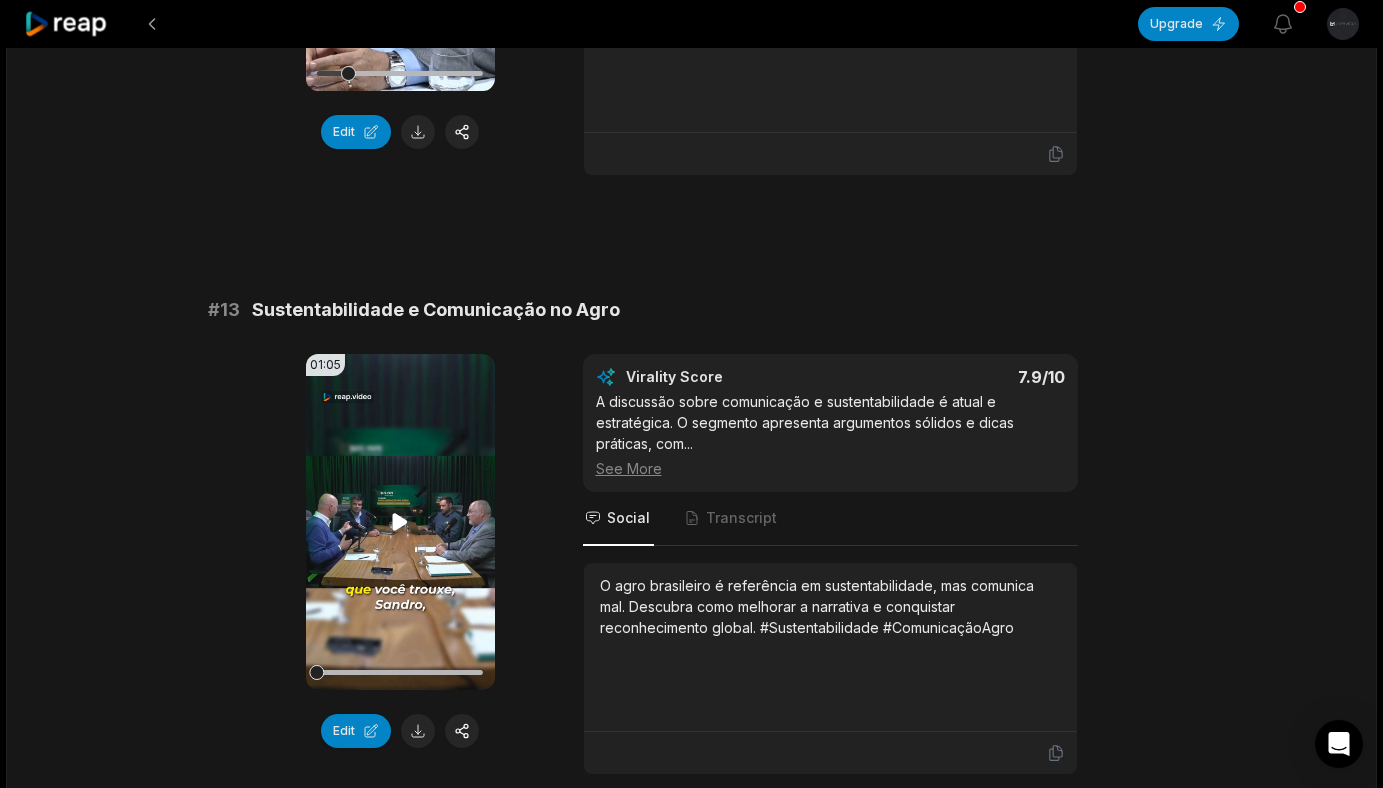 click 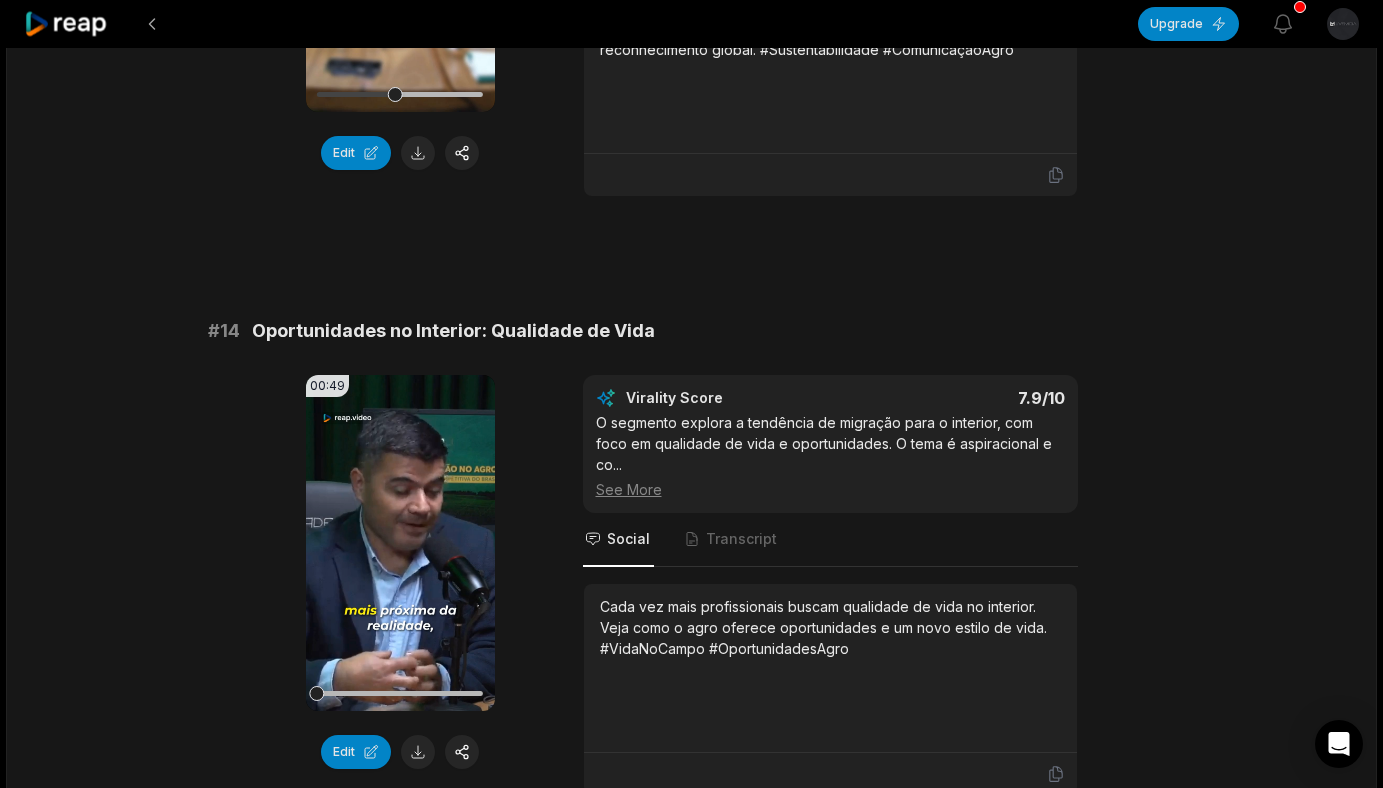 scroll, scrollTop: 1732, scrollLeft: 0, axis: vertical 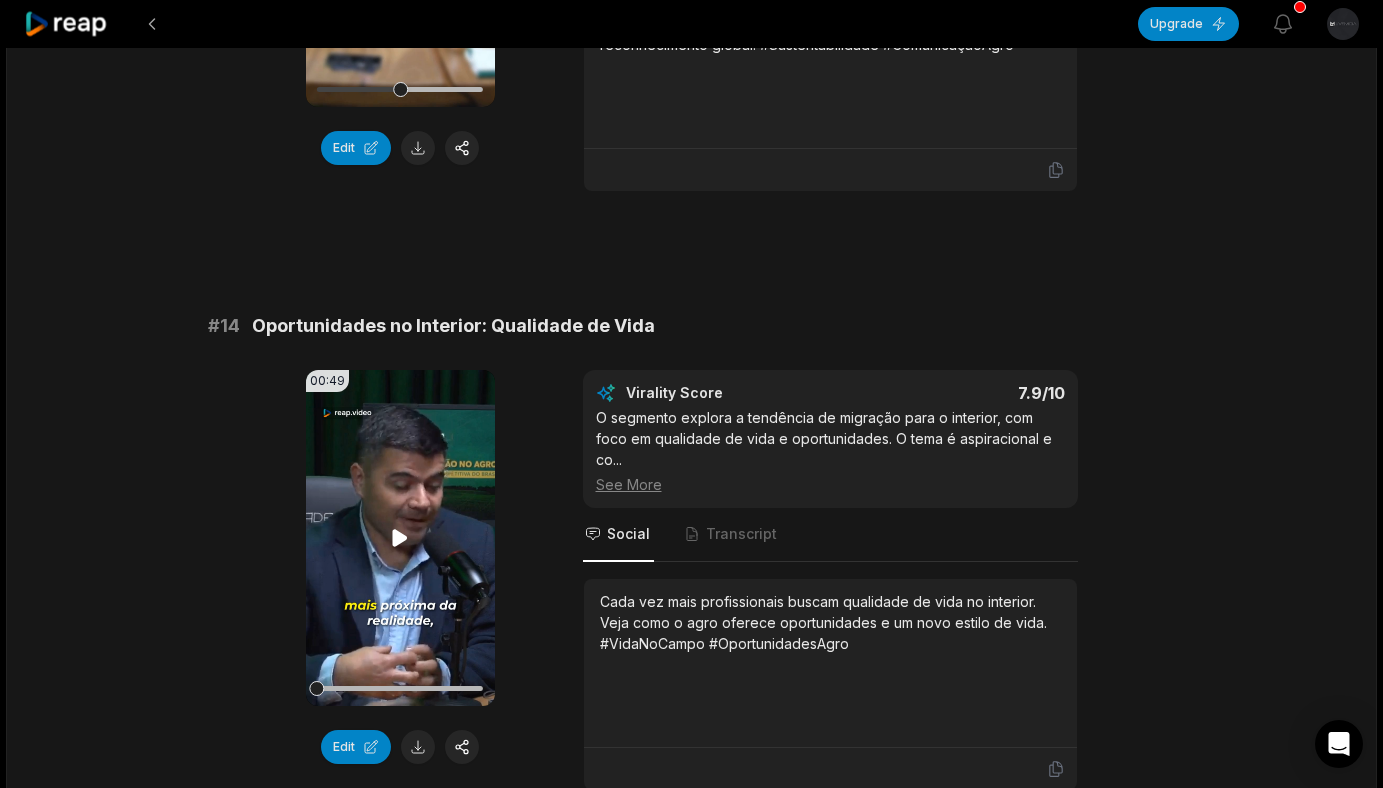click 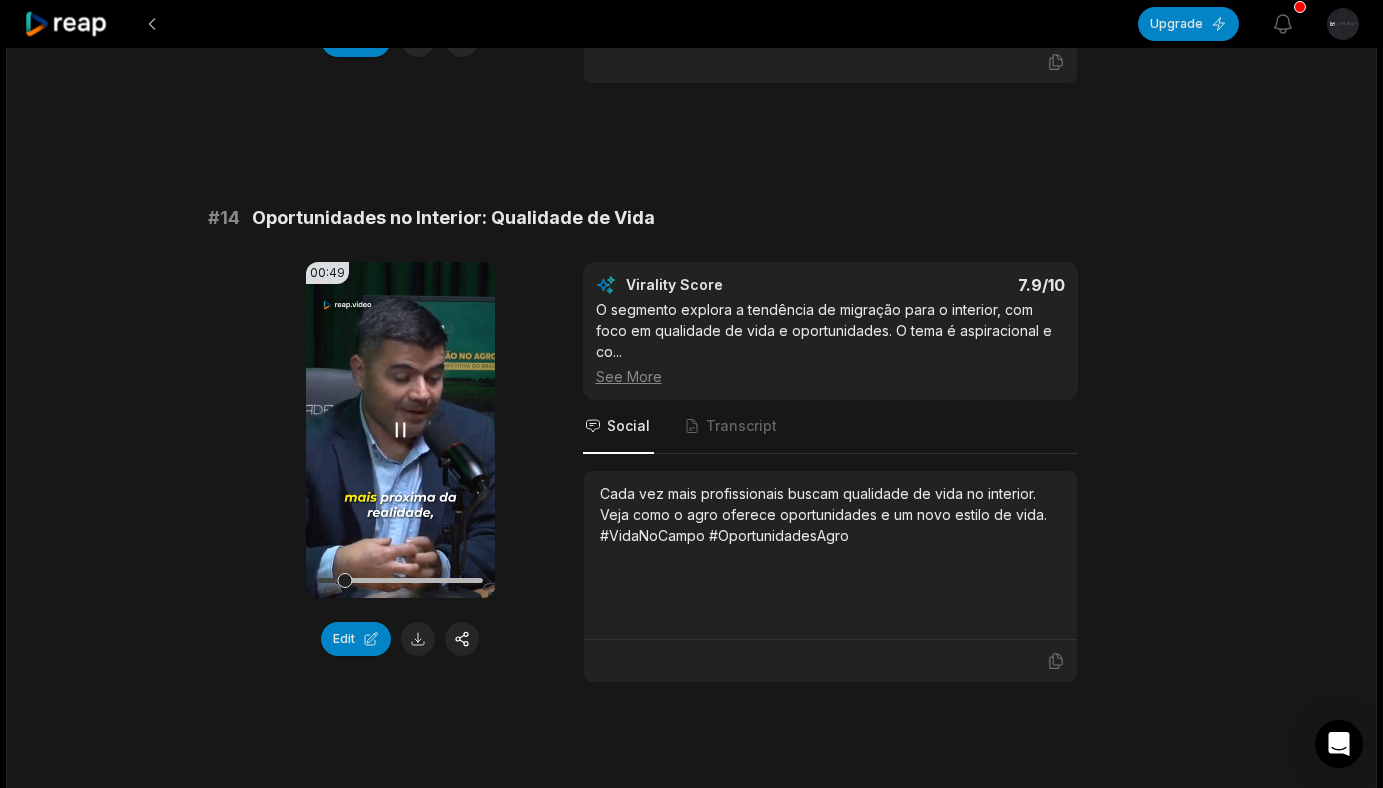 scroll, scrollTop: 1847, scrollLeft: 0, axis: vertical 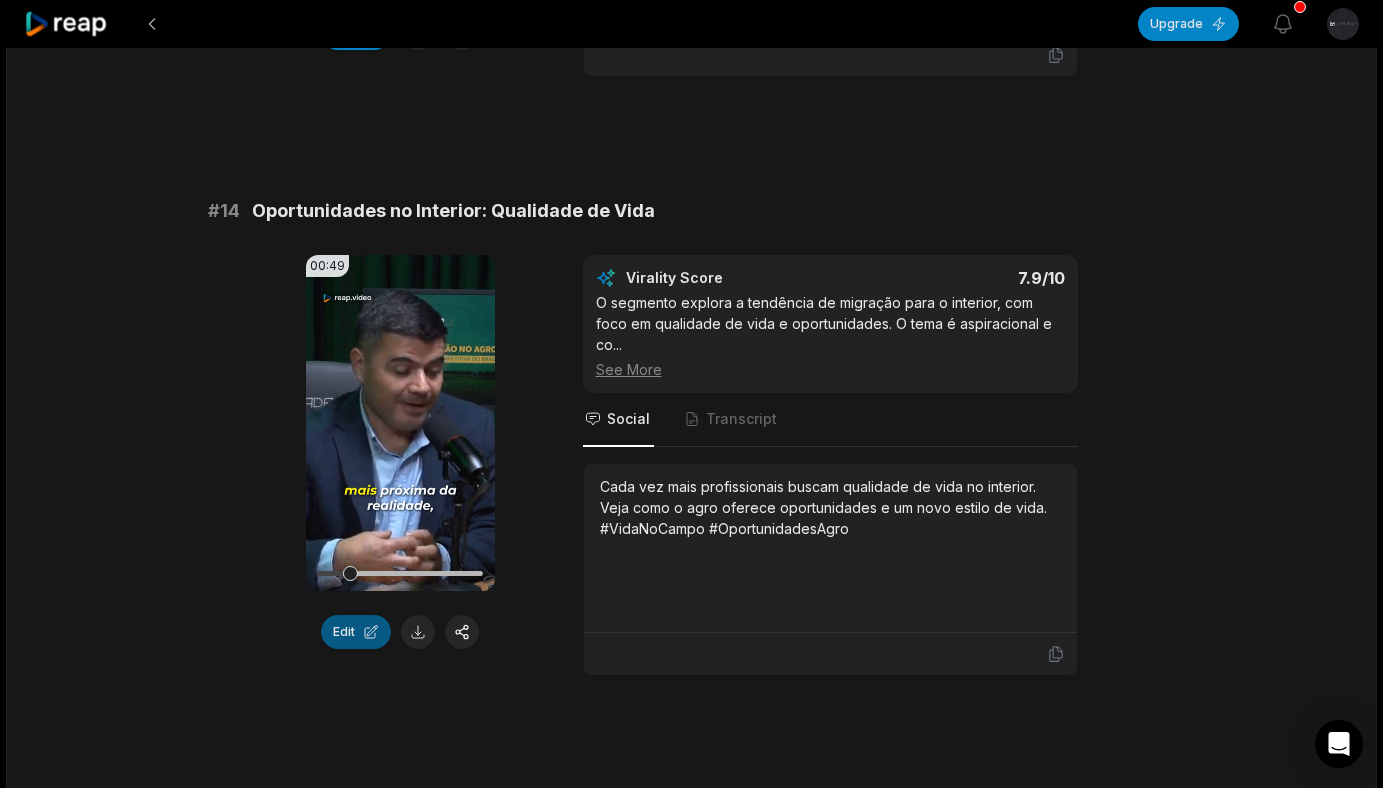 click on "Edit" at bounding box center (356, 632) 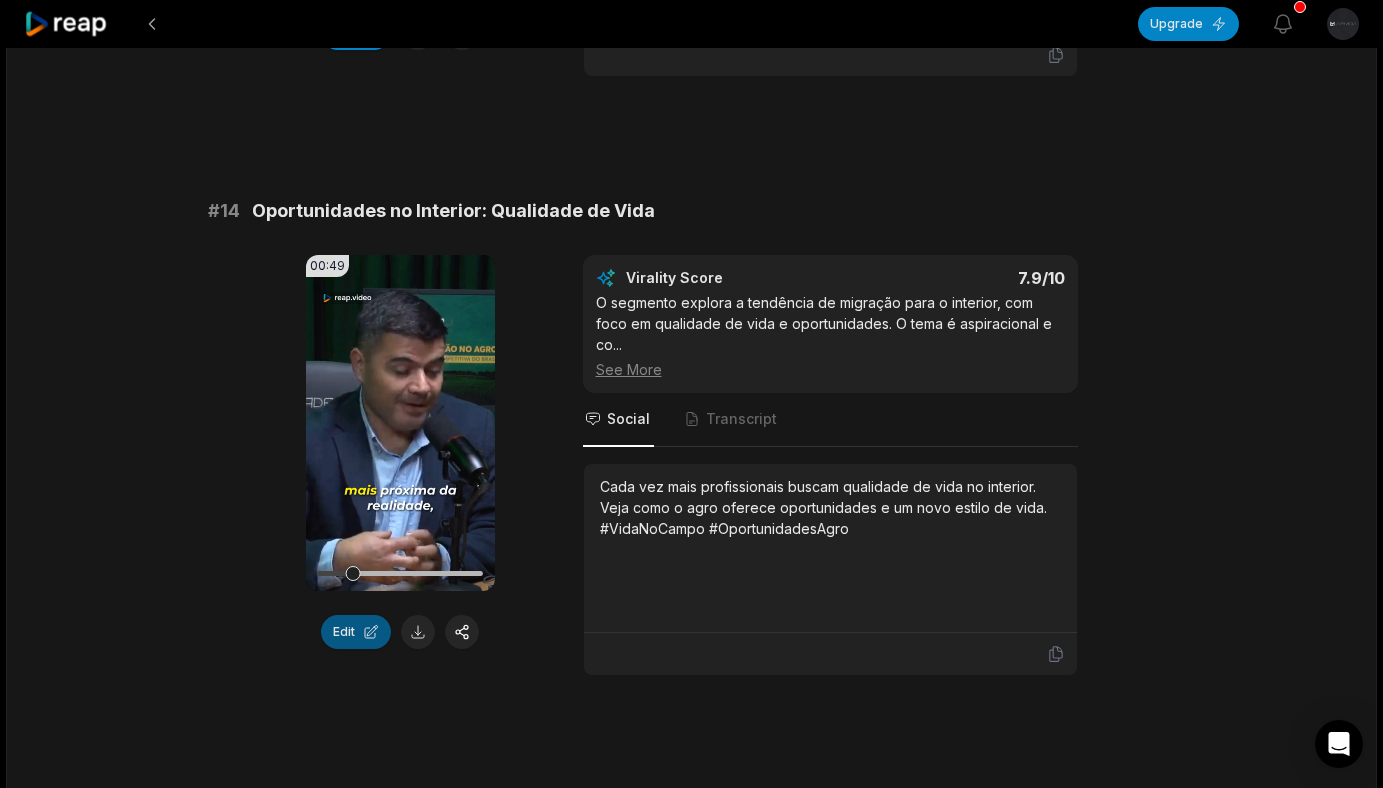 scroll, scrollTop: 0, scrollLeft: 0, axis: both 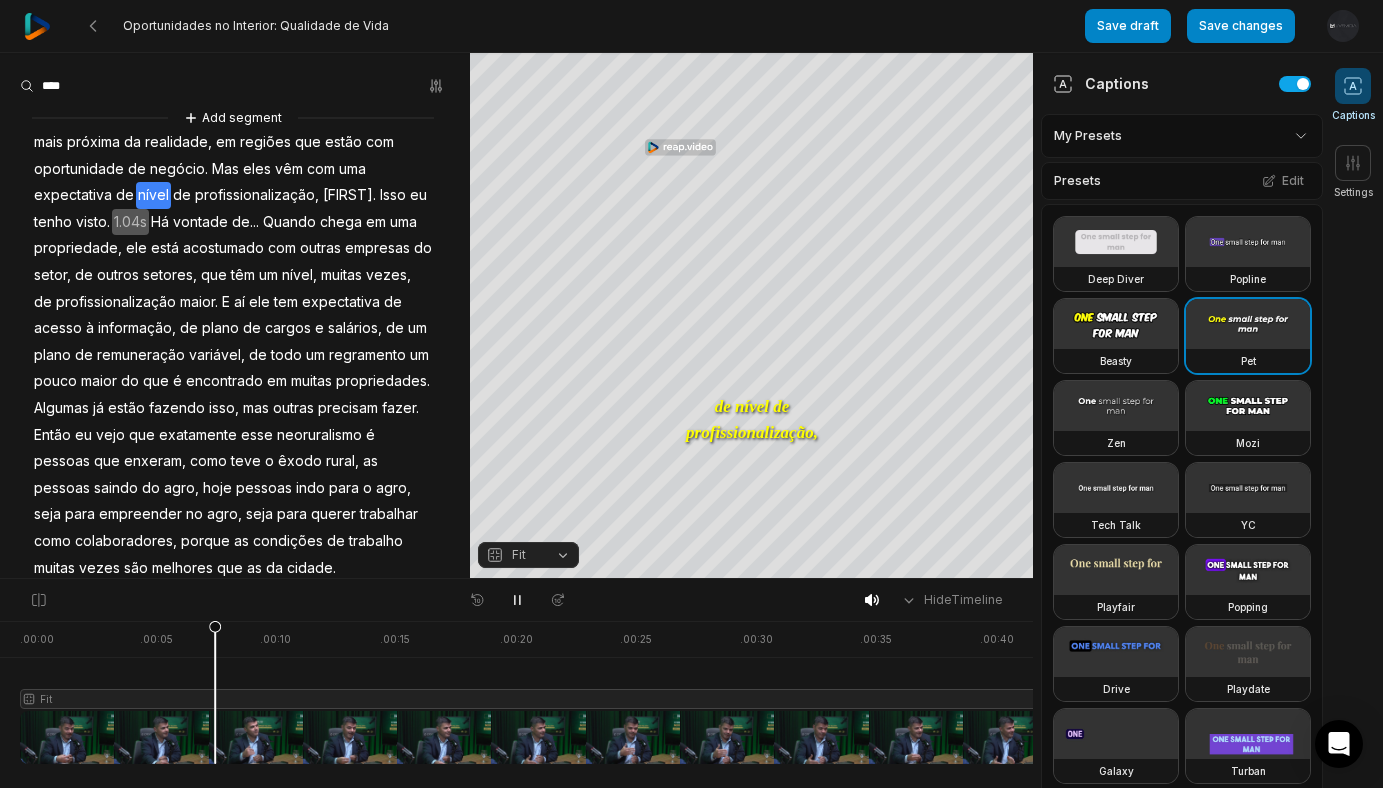 click 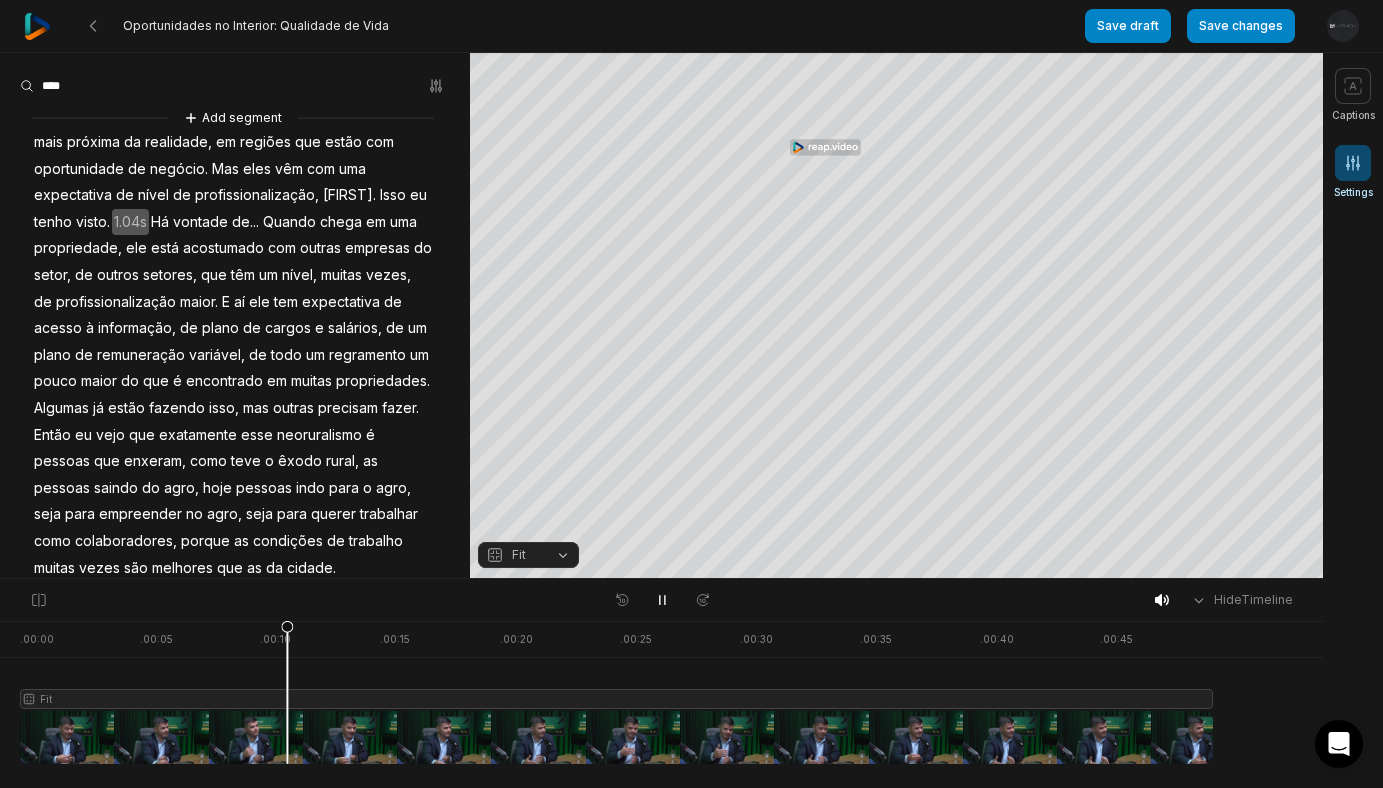 click at bounding box center (1353, 163) 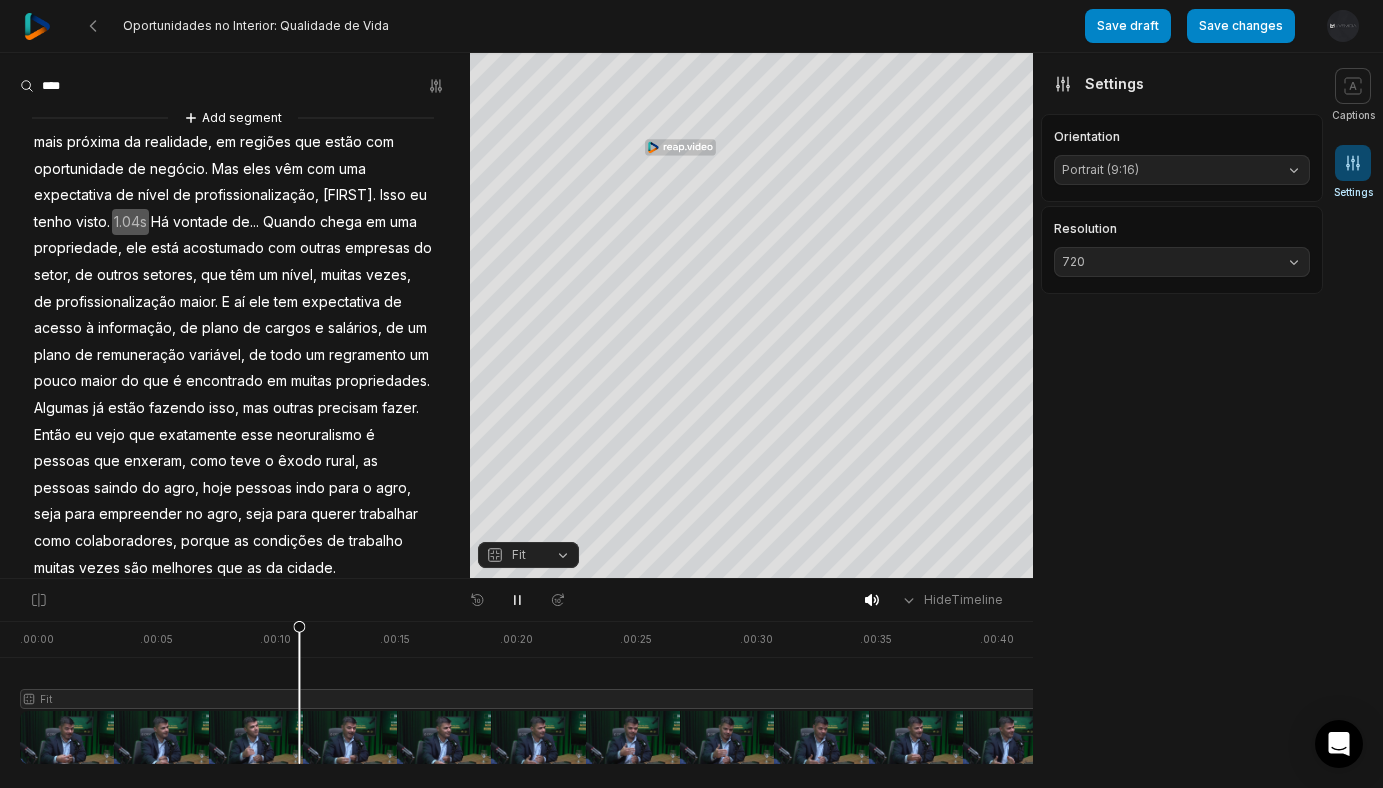 click at bounding box center [1353, 163] 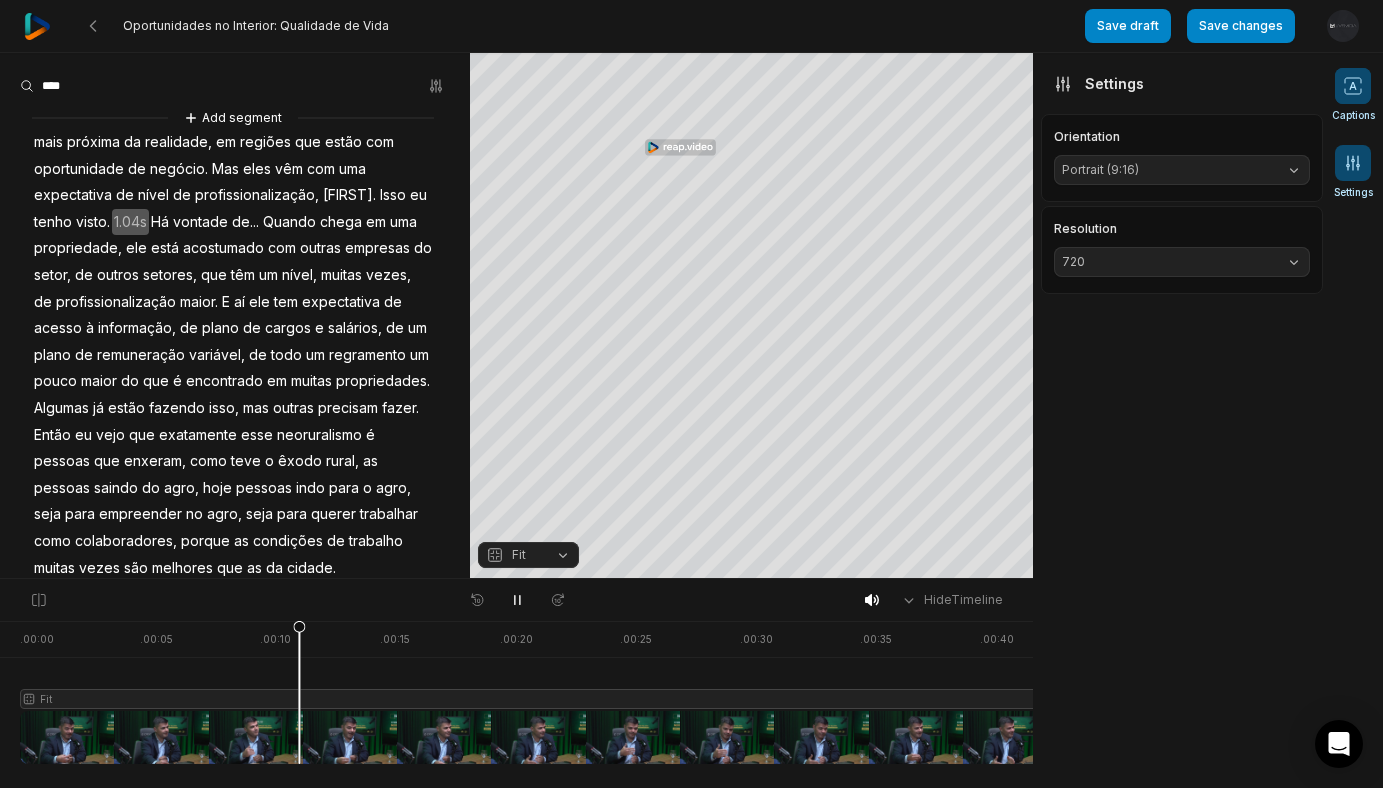 click 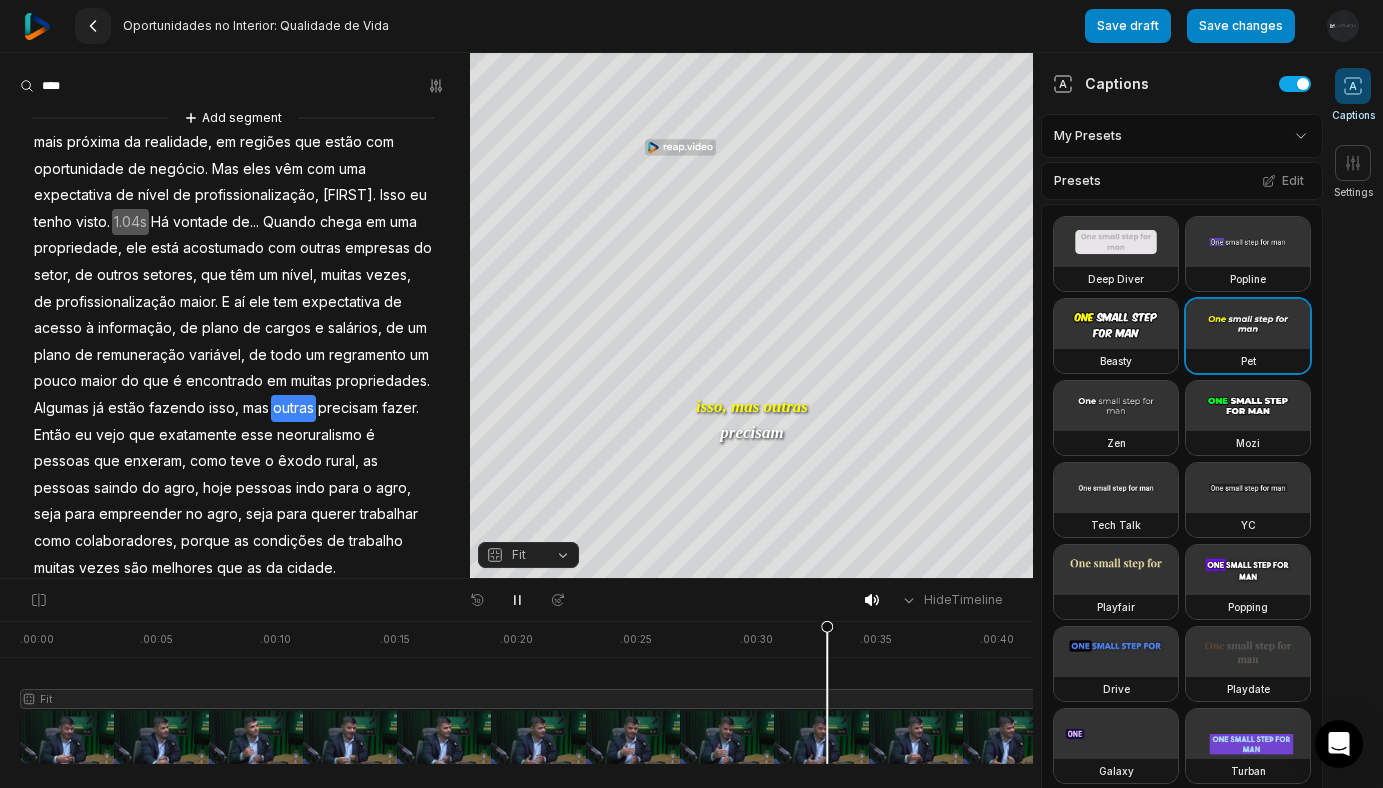 click 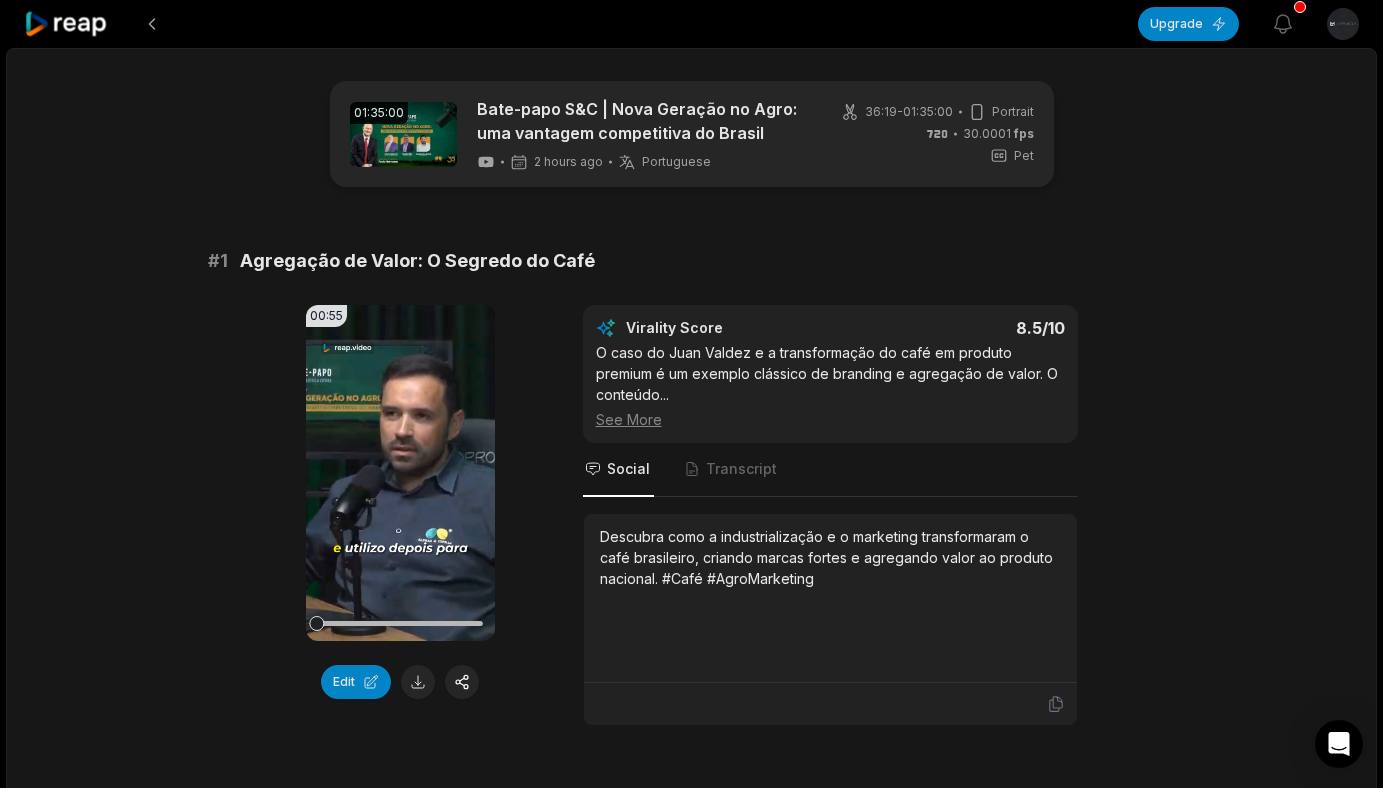scroll, scrollTop: 0, scrollLeft: 0, axis: both 